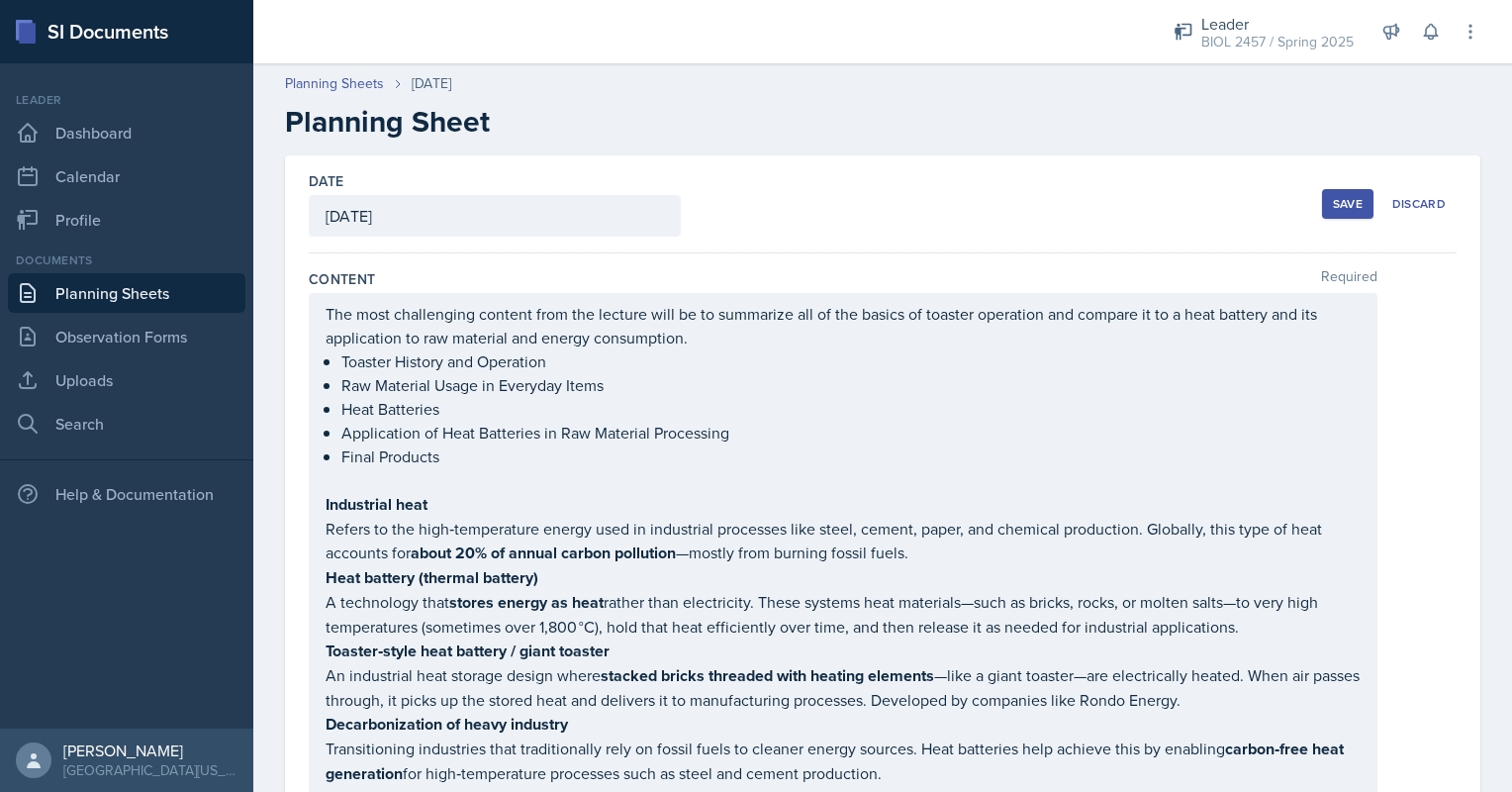 scroll, scrollTop: 0, scrollLeft: 0, axis: both 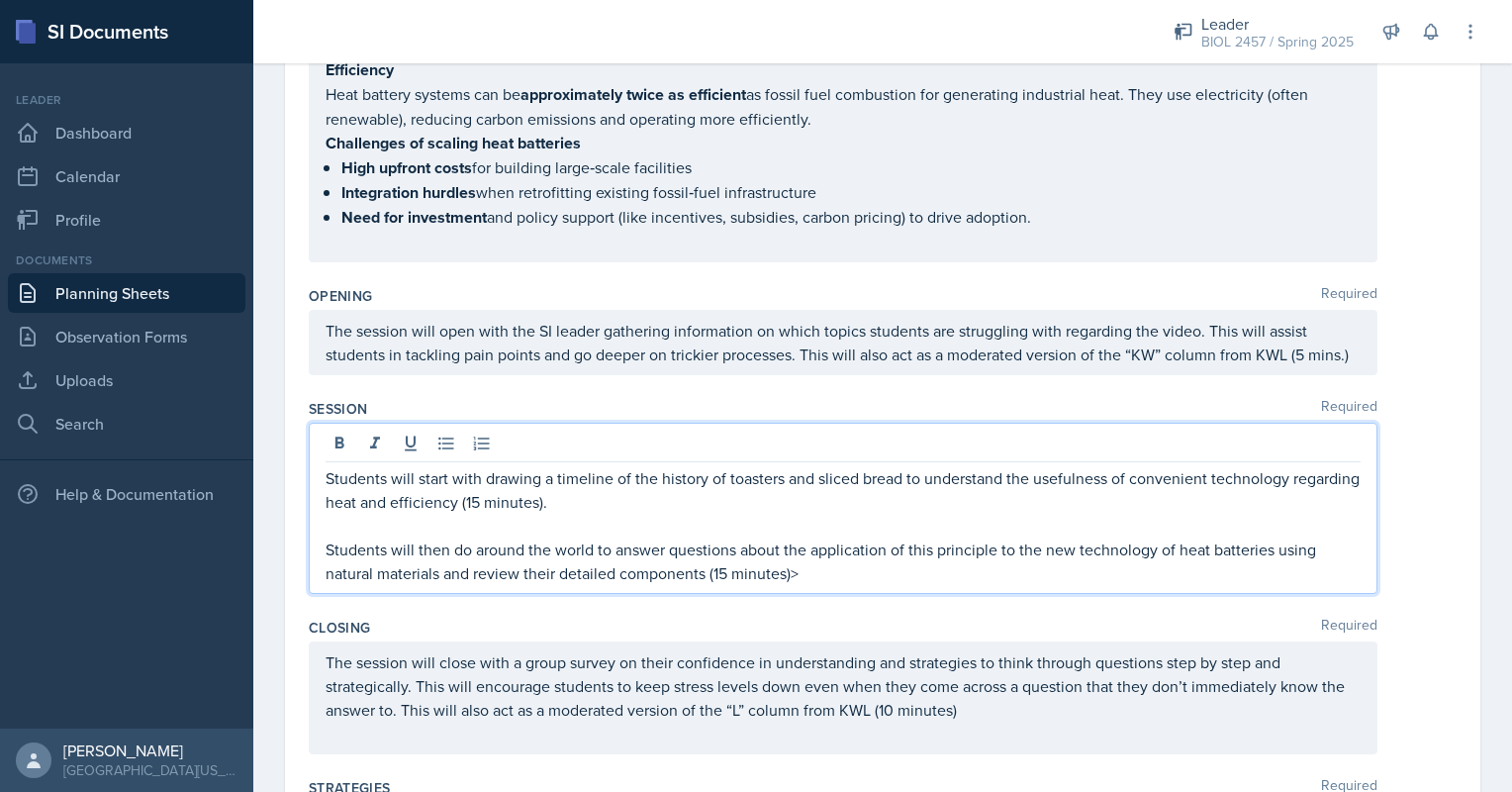 type 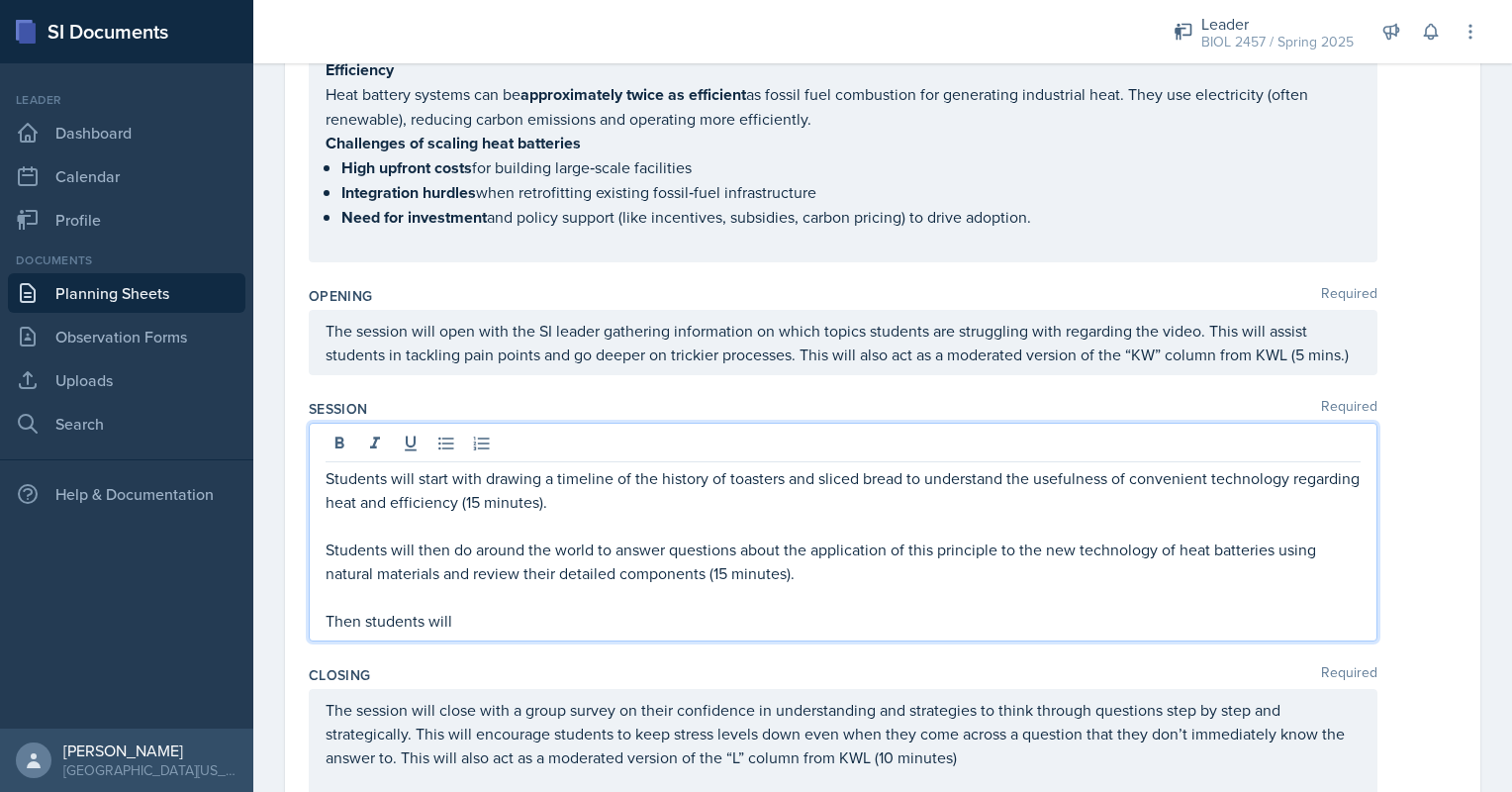 click on "Students will start with drawing a timeline of the history of toasters and sliced bread to understand the usefulness of convenient technology regarding heat and efficiency (15 minutes)." at bounding box center (843, 490) 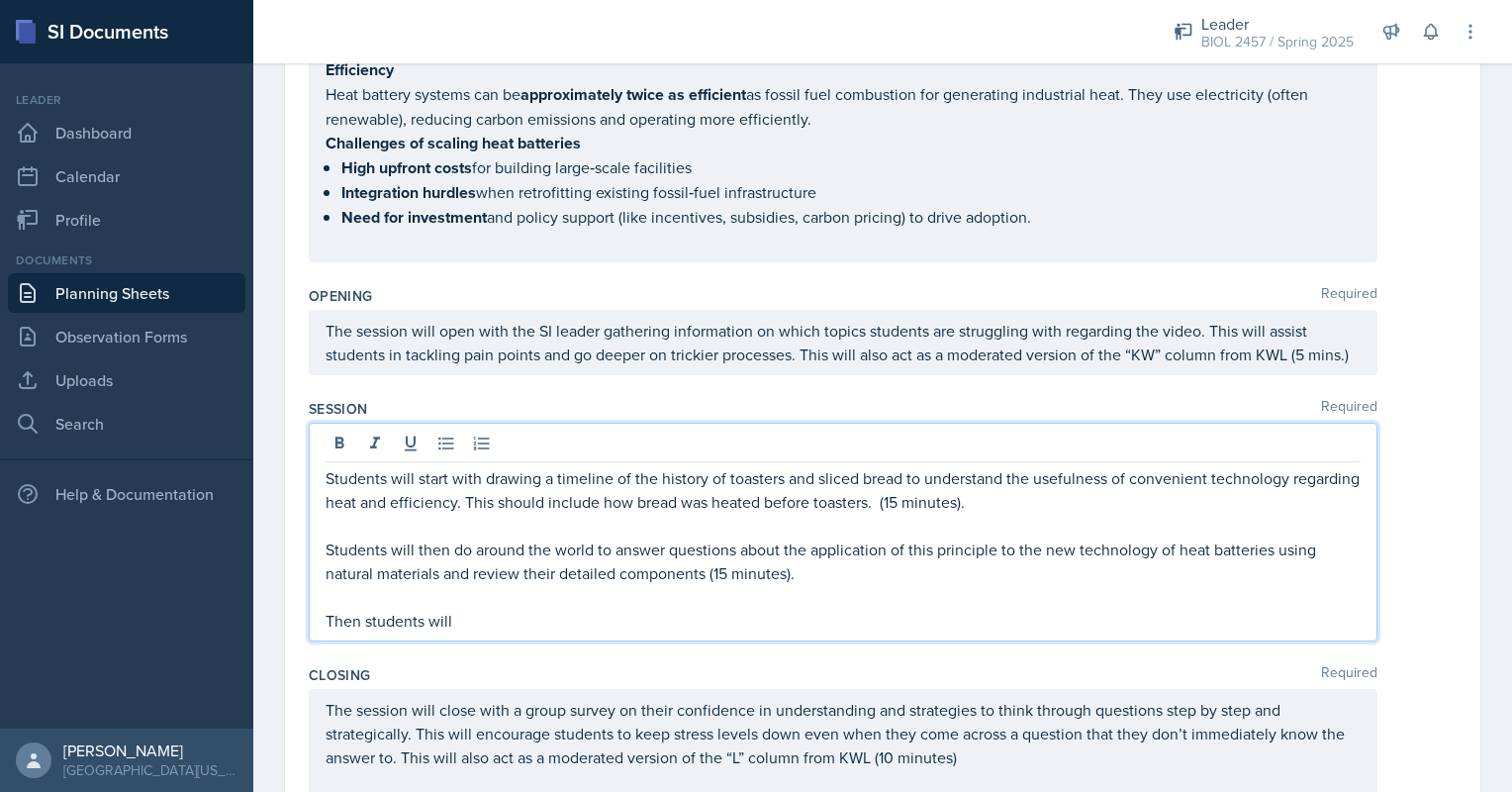 click on "Then students will" at bounding box center (843, 621) 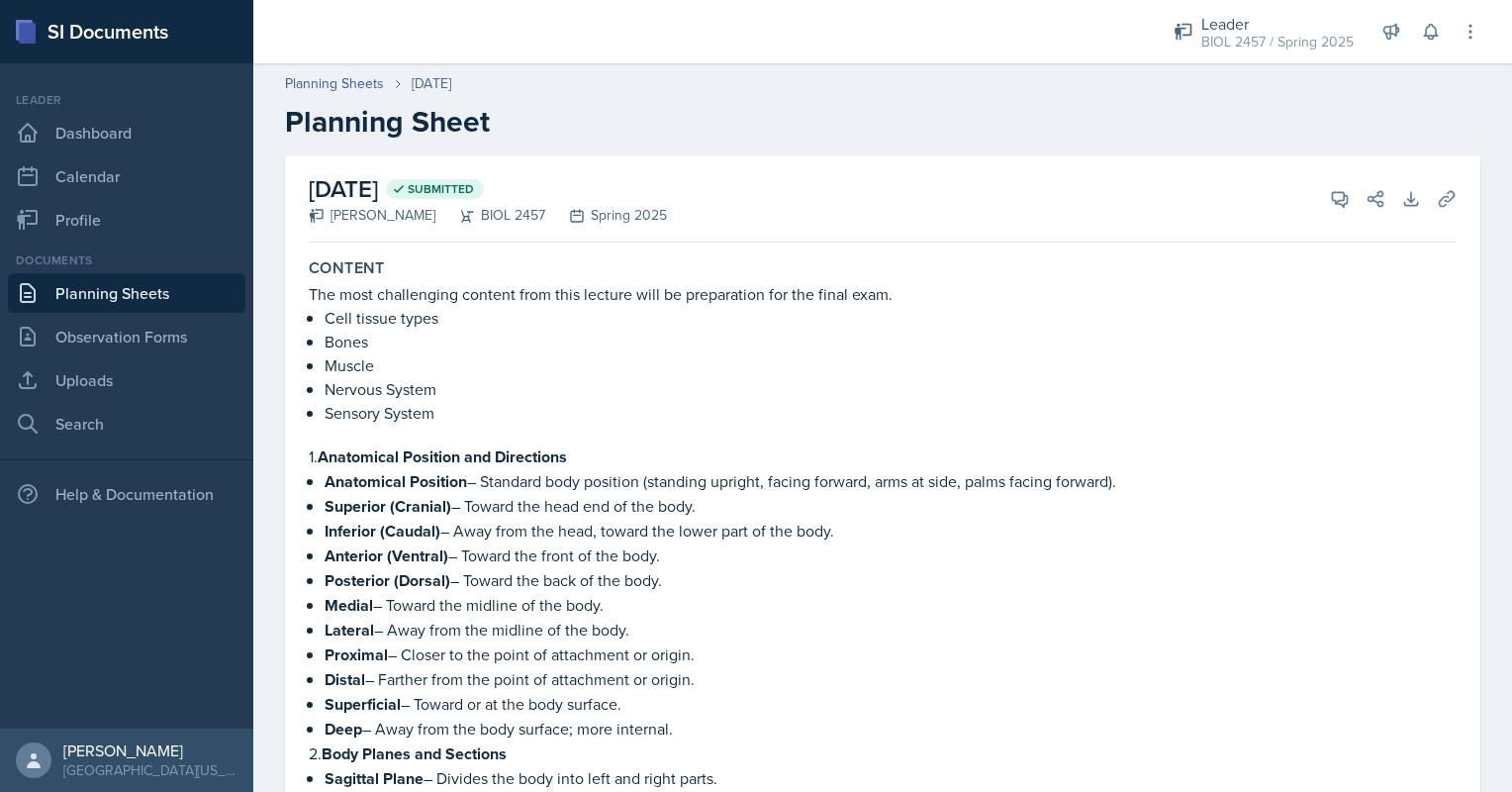 scroll, scrollTop: 0, scrollLeft: 0, axis: both 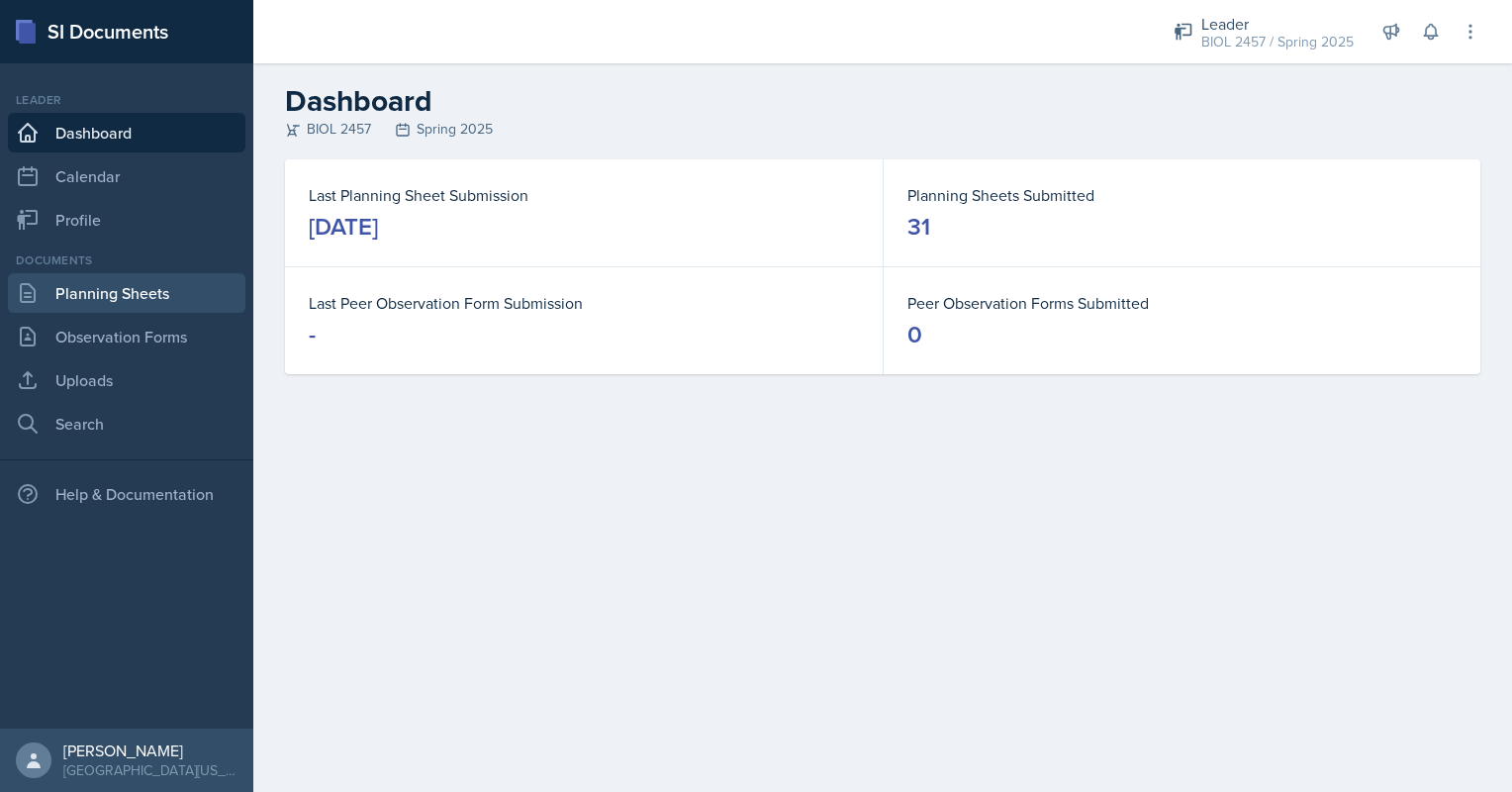 click on "Planning Sheets" at bounding box center [127, 293] 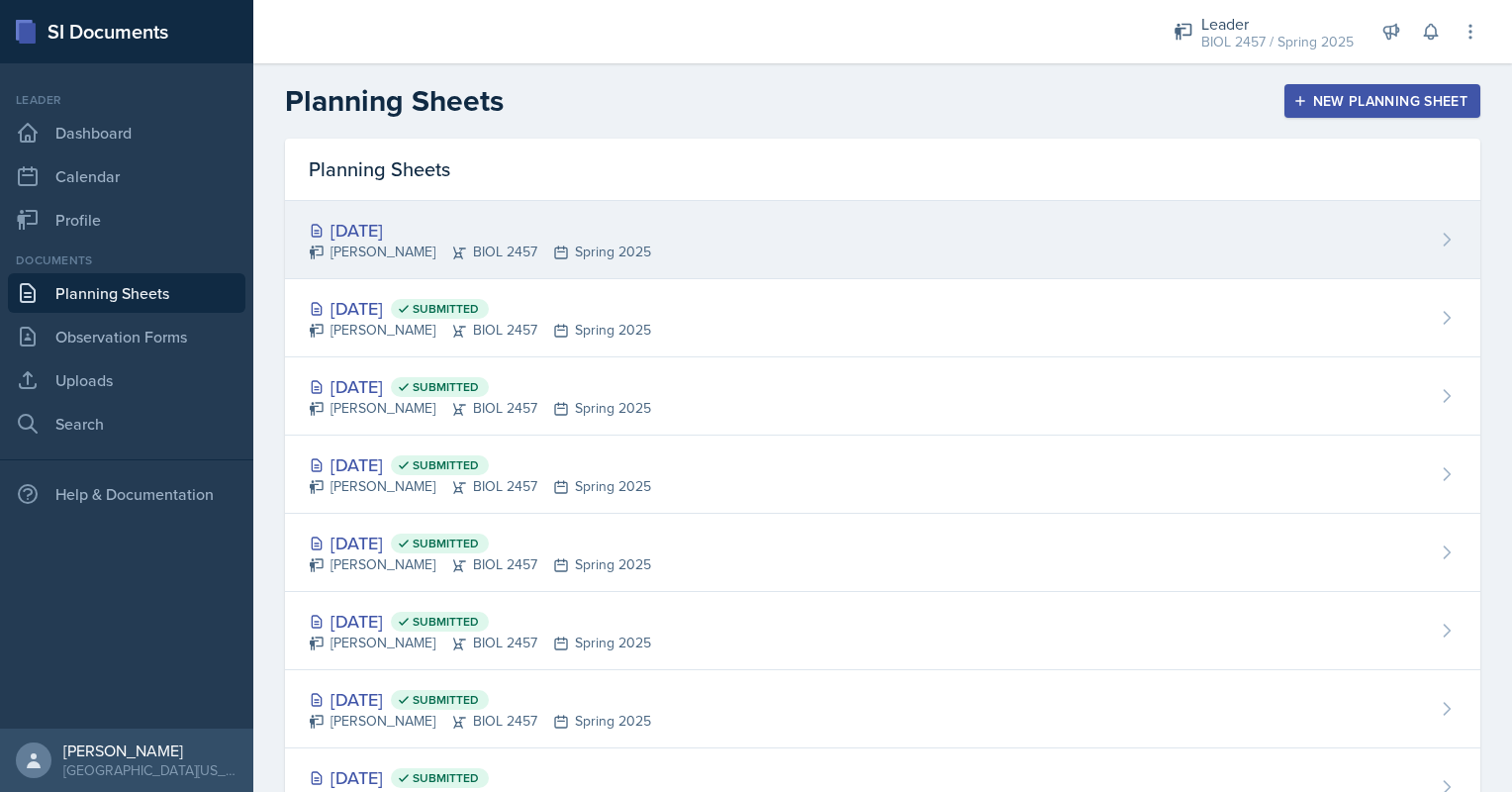 click on "[DATE]" at bounding box center [480, 230] 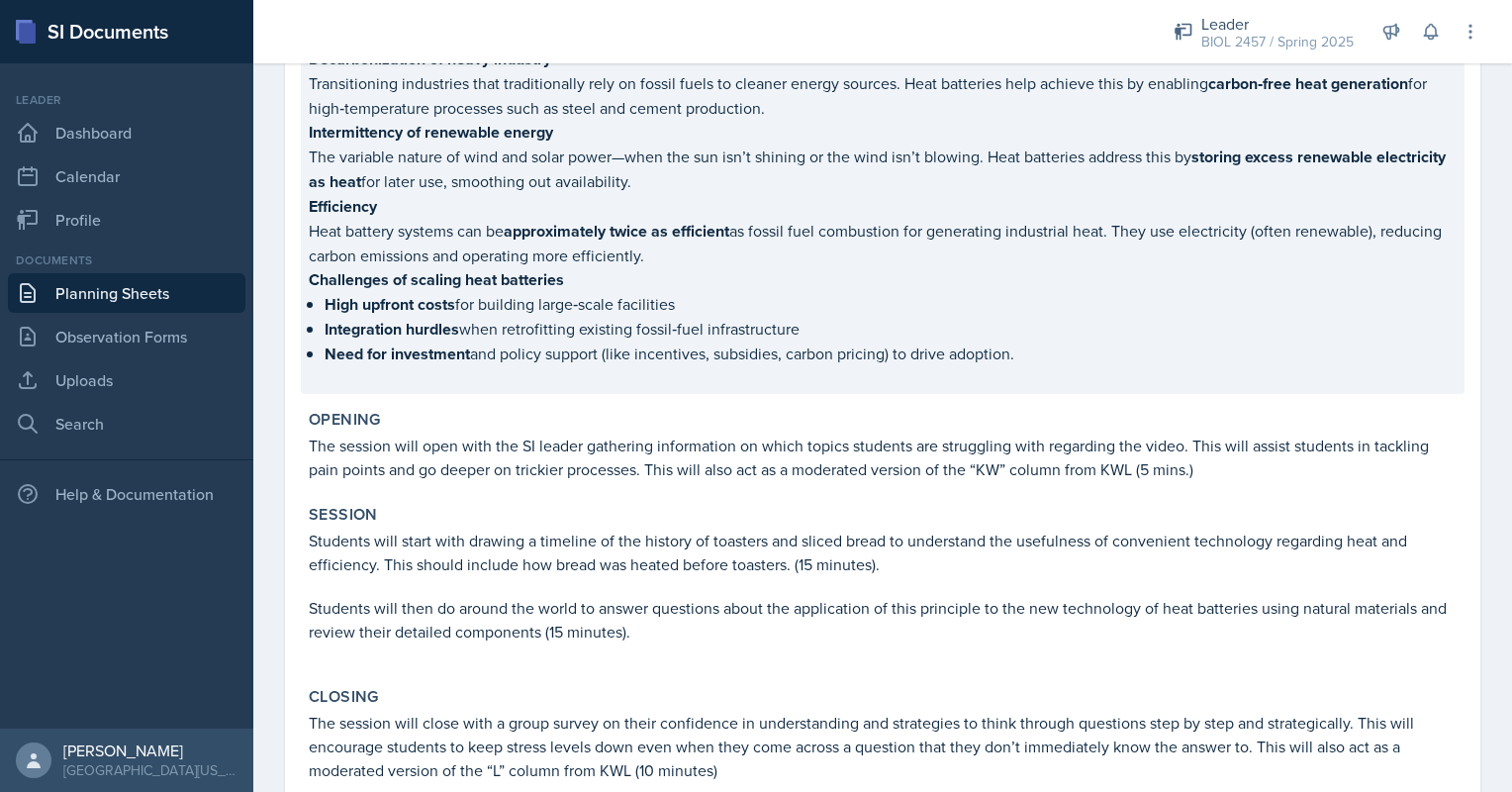 scroll, scrollTop: 670, scrollLeft: 0, axis: vertical 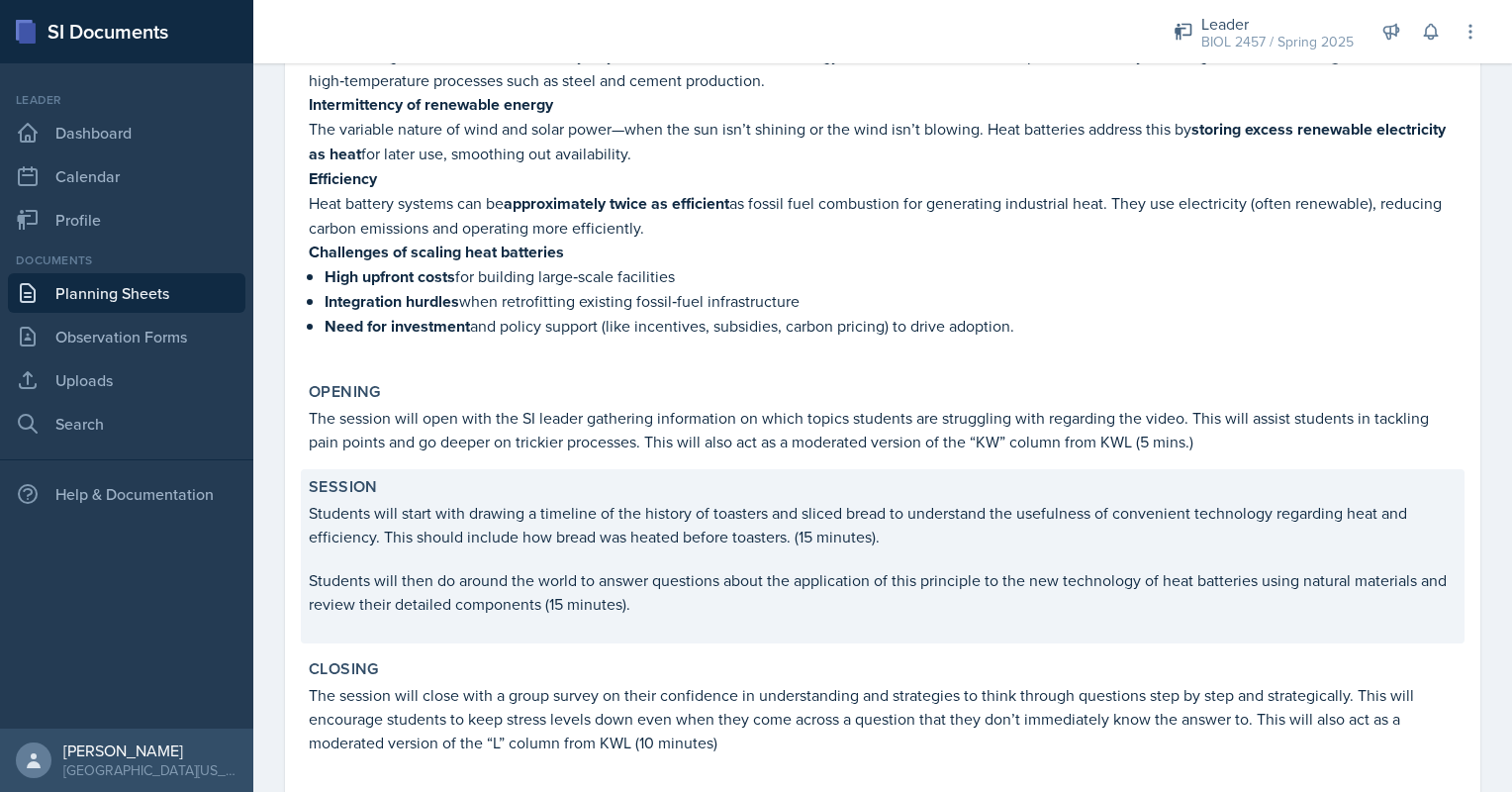 click on "Students will then do around the world to answer questions about the application of this principle to the new technology of heat batteries using natural materials and review their detailed components (15 minutes)." at bounding box center (883, 592) 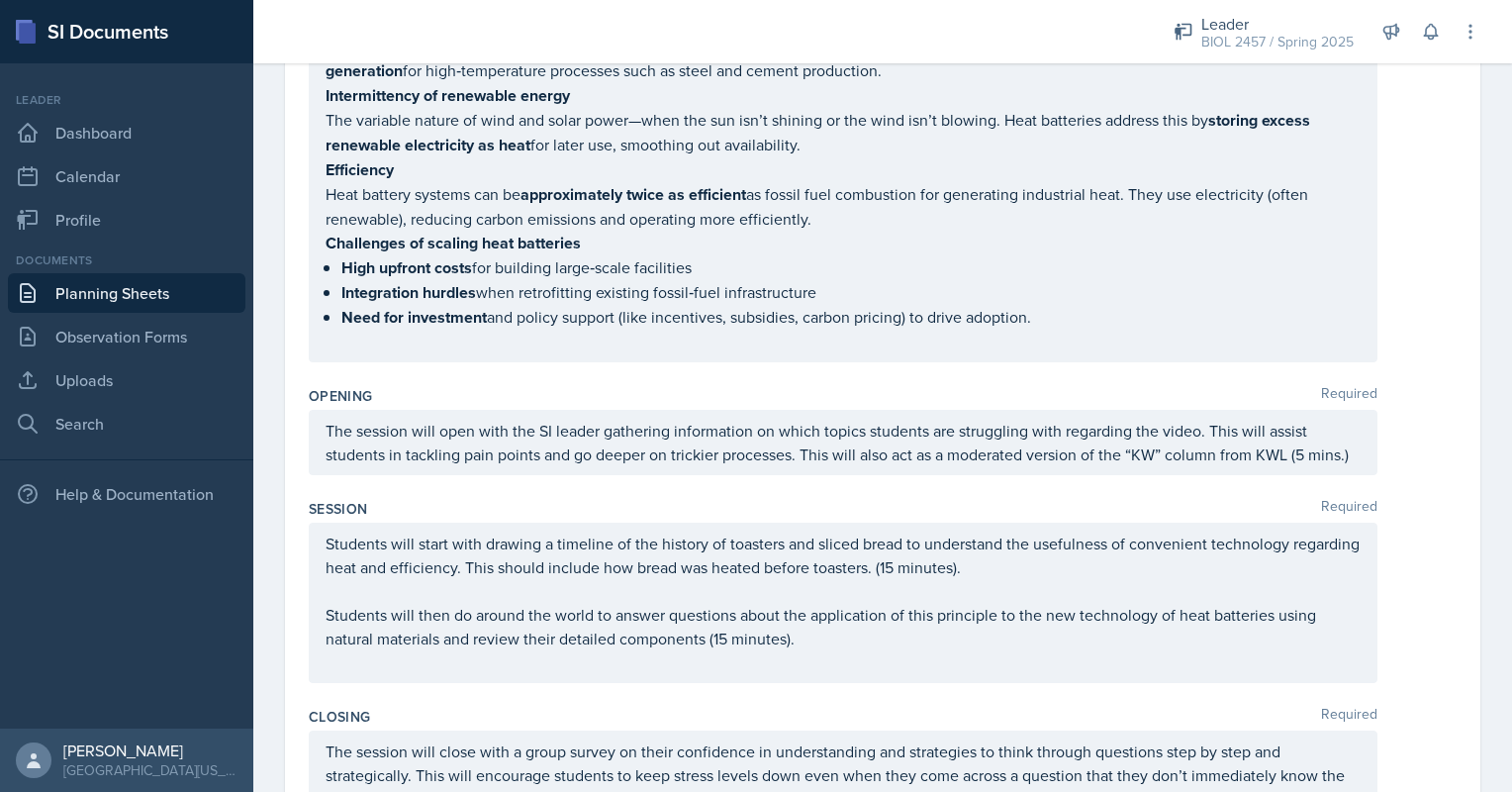 click on "Students will then do around the world to answer questions about the application of this principle to the new technology of heat batteries using natural materials and review their detailed components (15 minutes)." at bounding box center (843, 627) 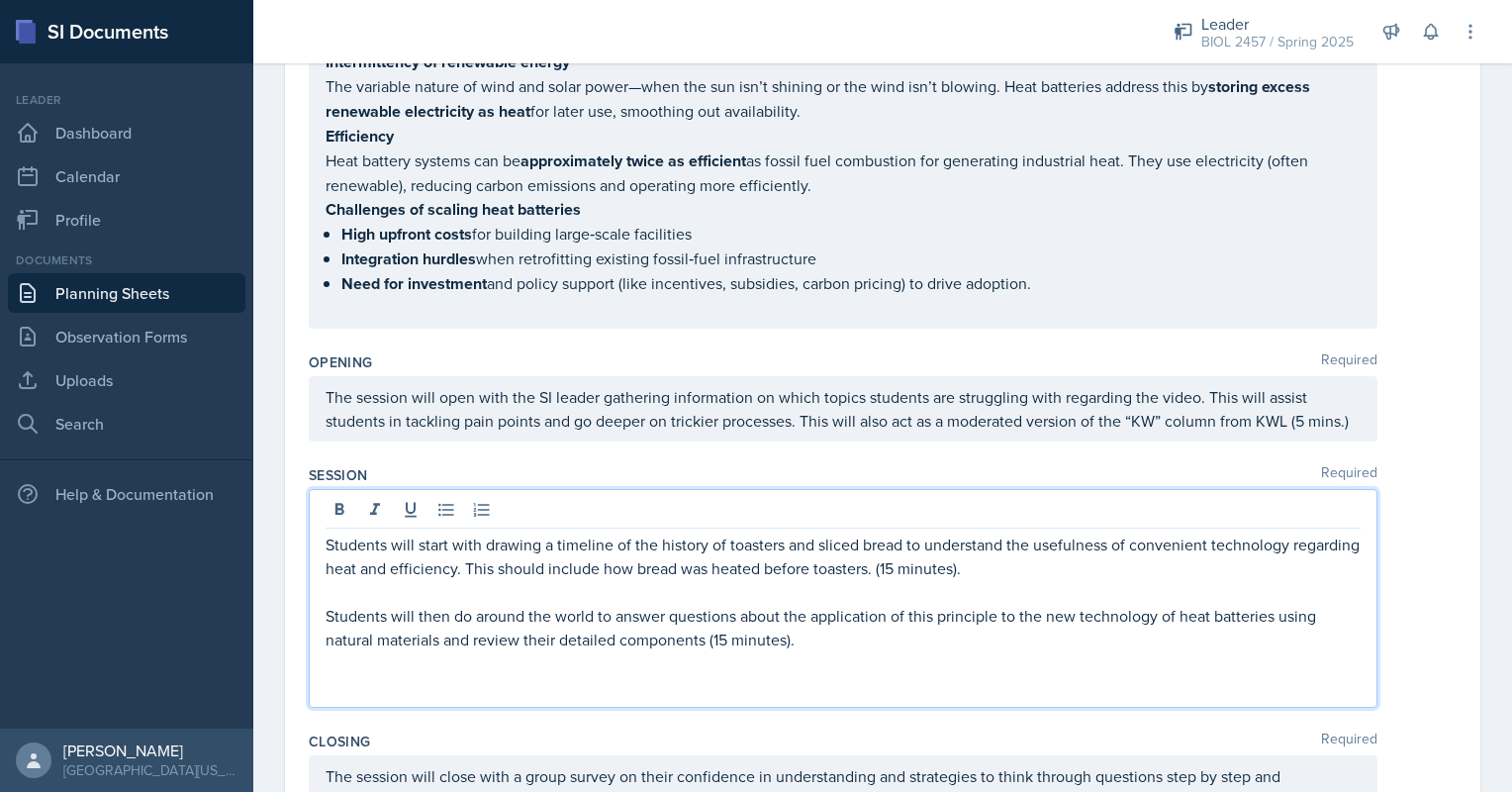 scroll, scrollTop: 1022, scrollLeft: 0, axis: vertical 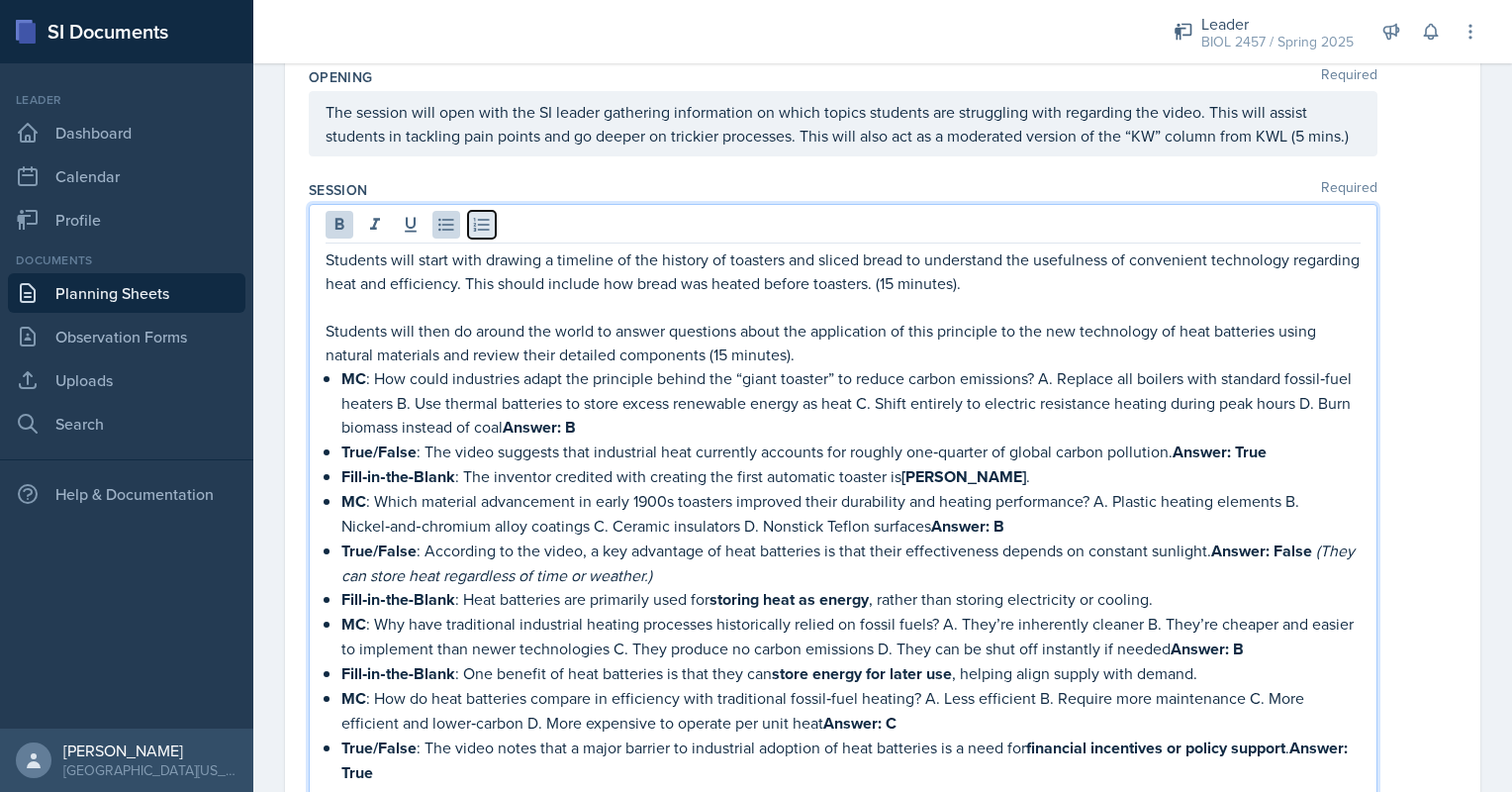 click 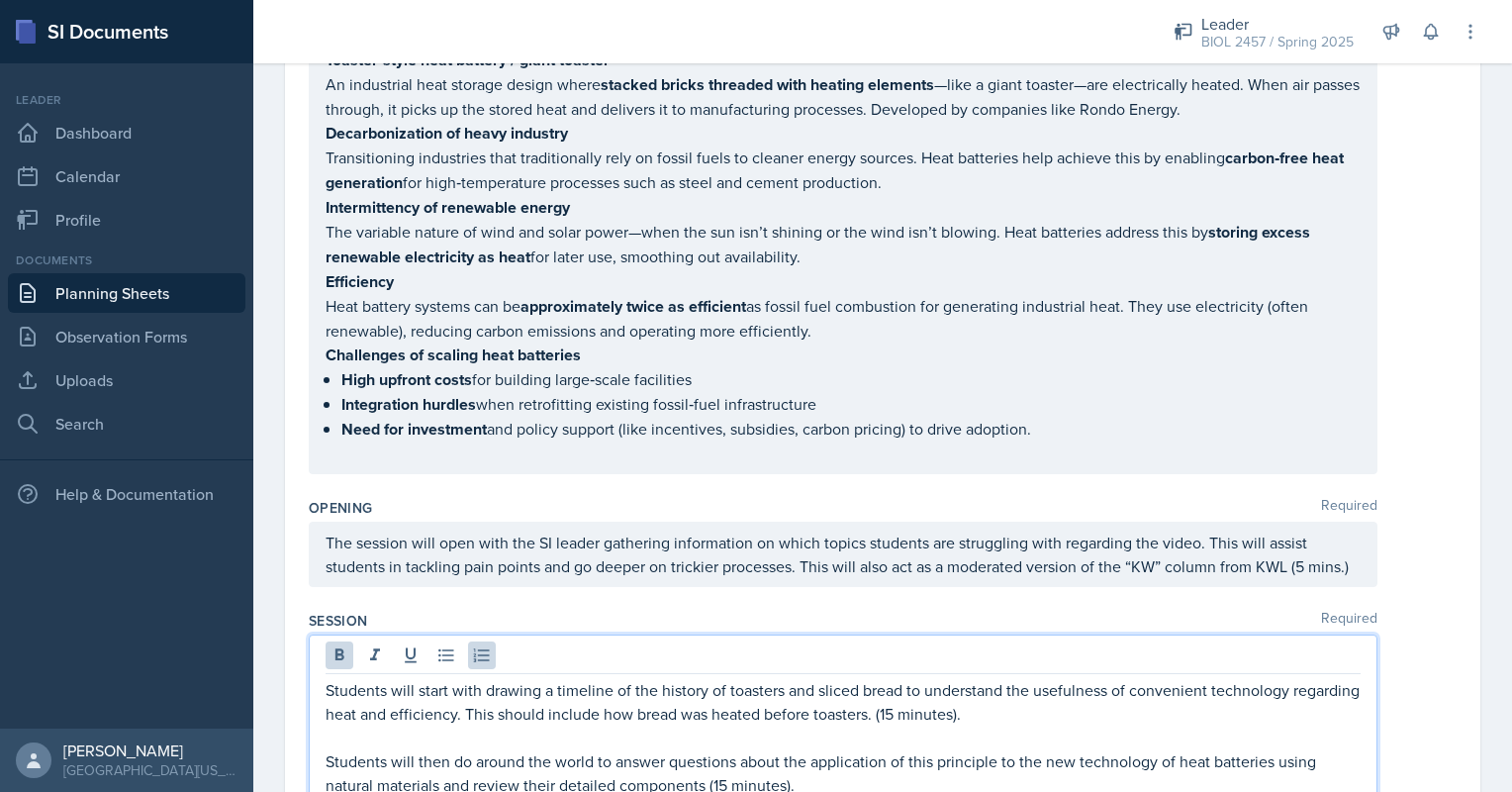 scroll, scrollTop: 594, scrollLeft: 0, axis: vertical 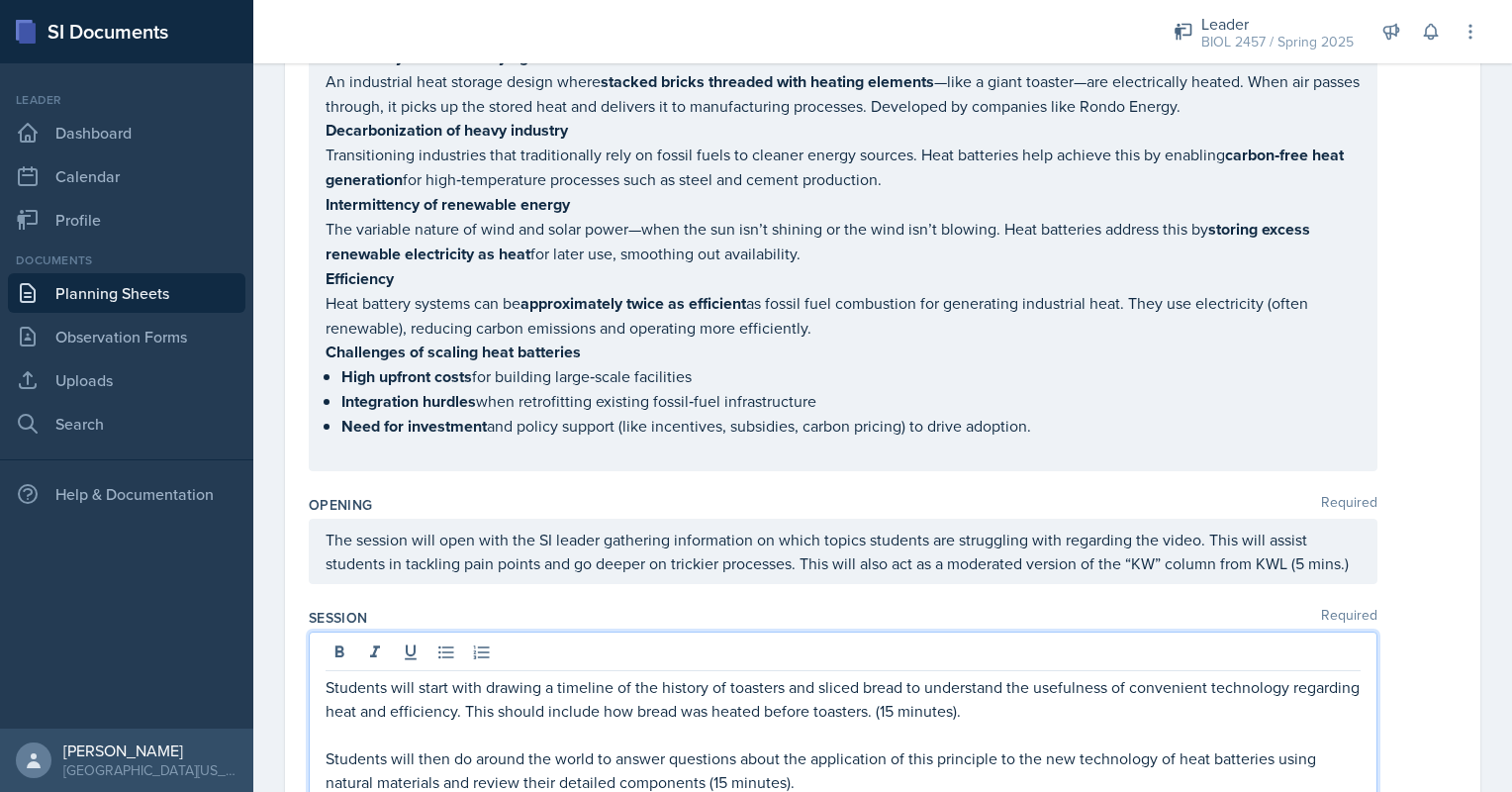 drag, startPoint x: 939, startPoint y: 721, endPoint x: 752, endPoint y: 713, distance: 187.17104 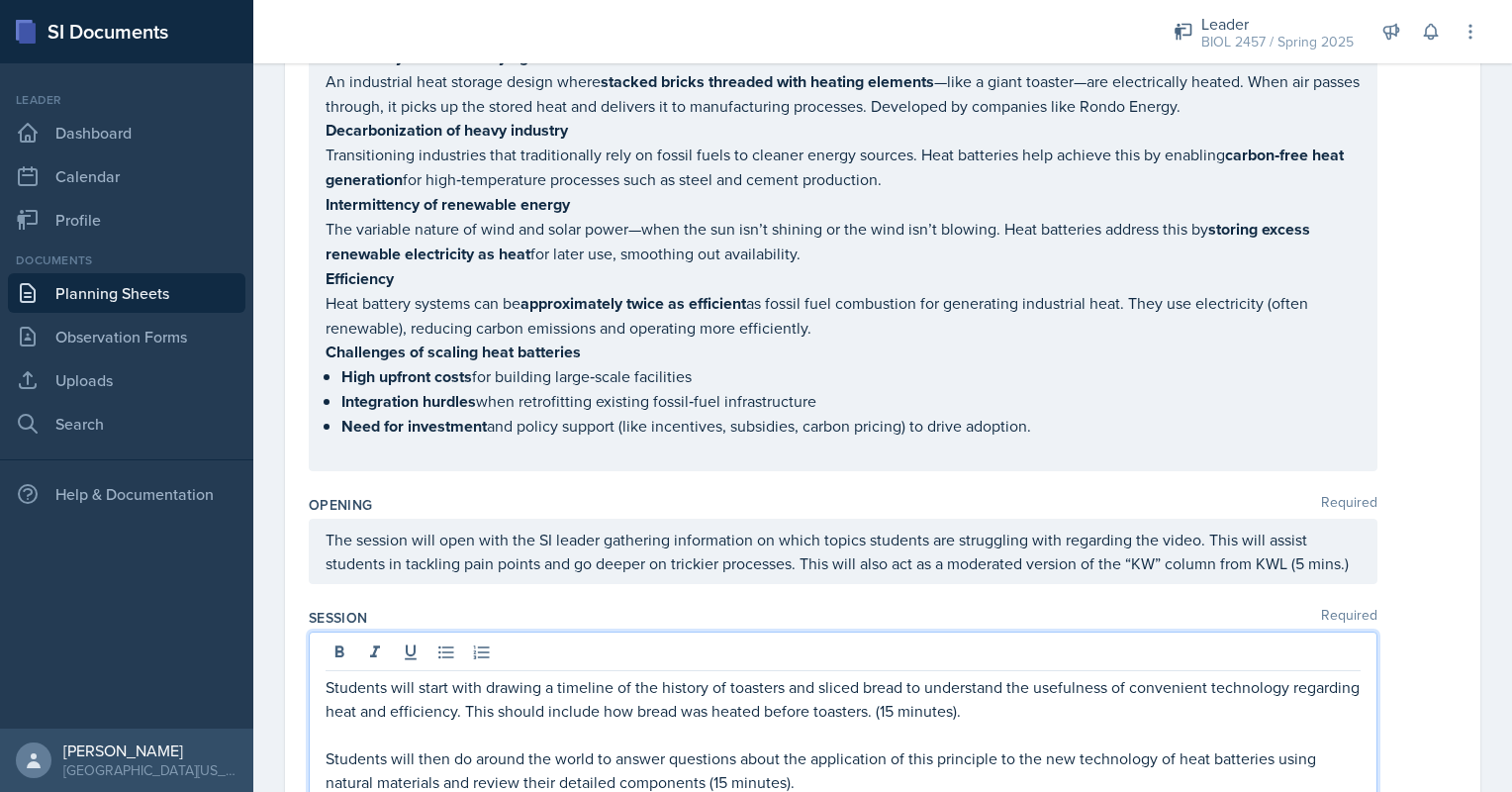 type 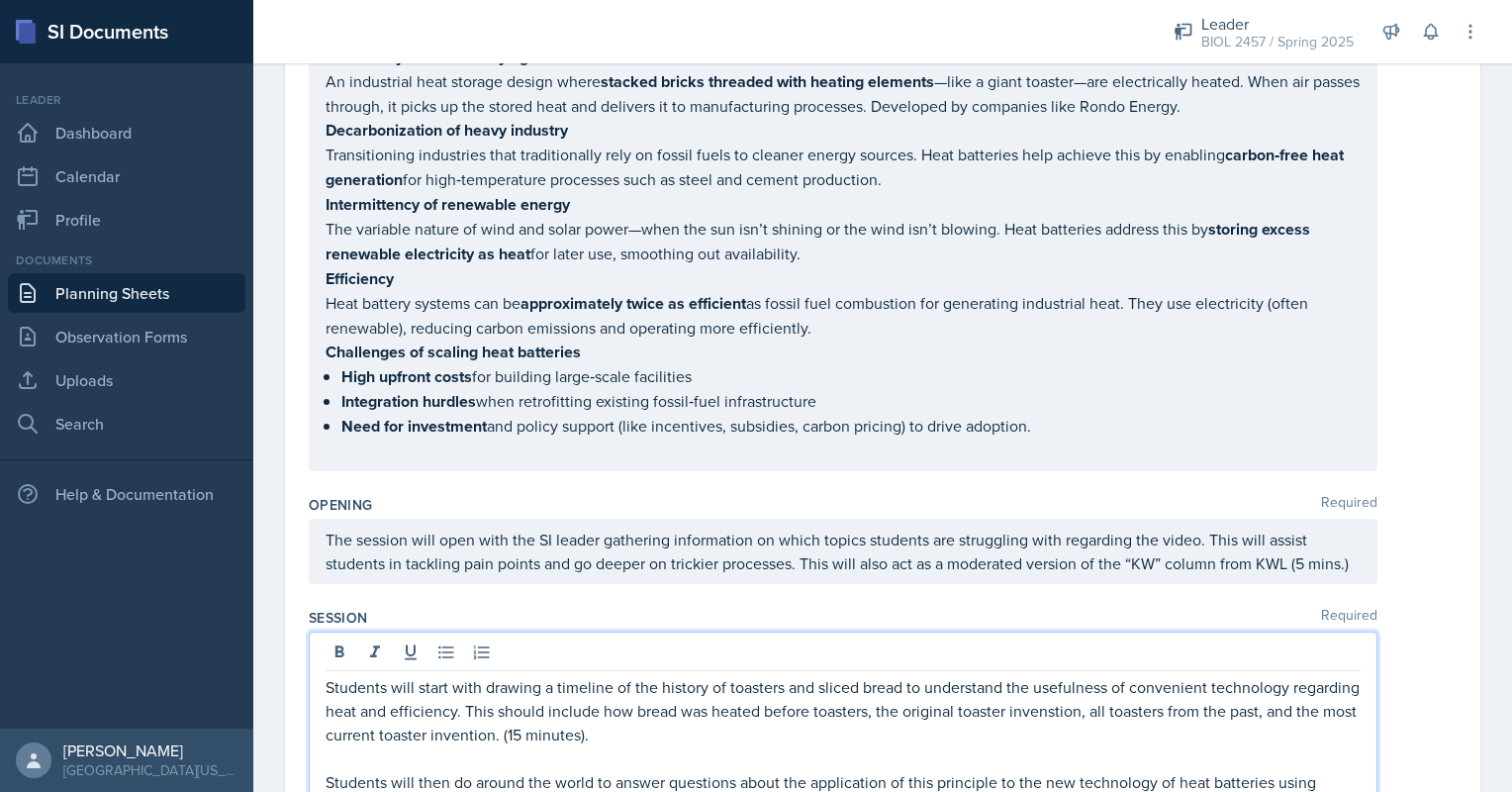 click at bounding box center [843, 654] 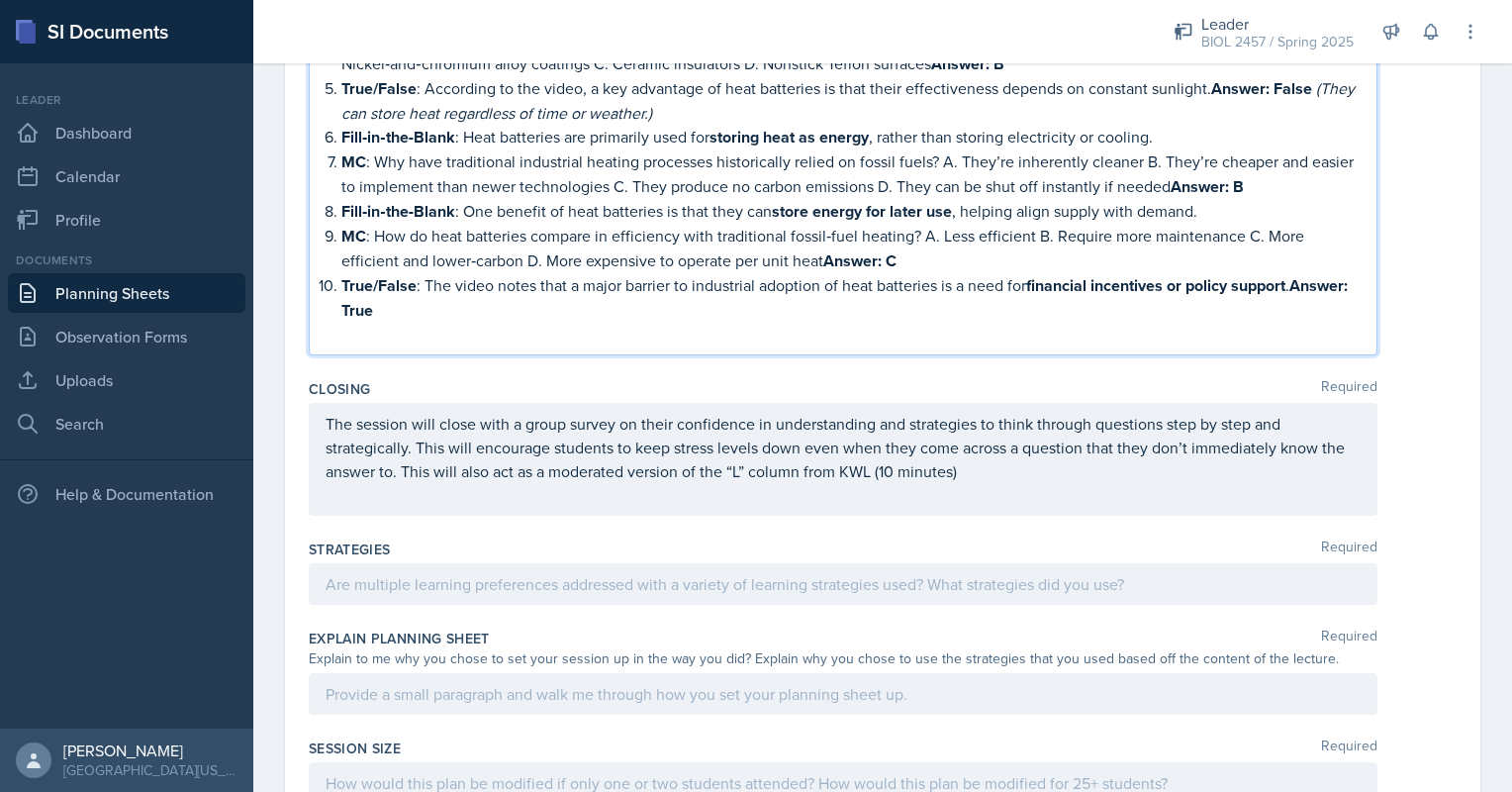 click on "Explain Planning Sheet   Required   Explain to me why you chose to set your session up in the way you did? Explain why you chose to use the strategies that you used based off the content of the lecture." at bounding box center (883, 675) 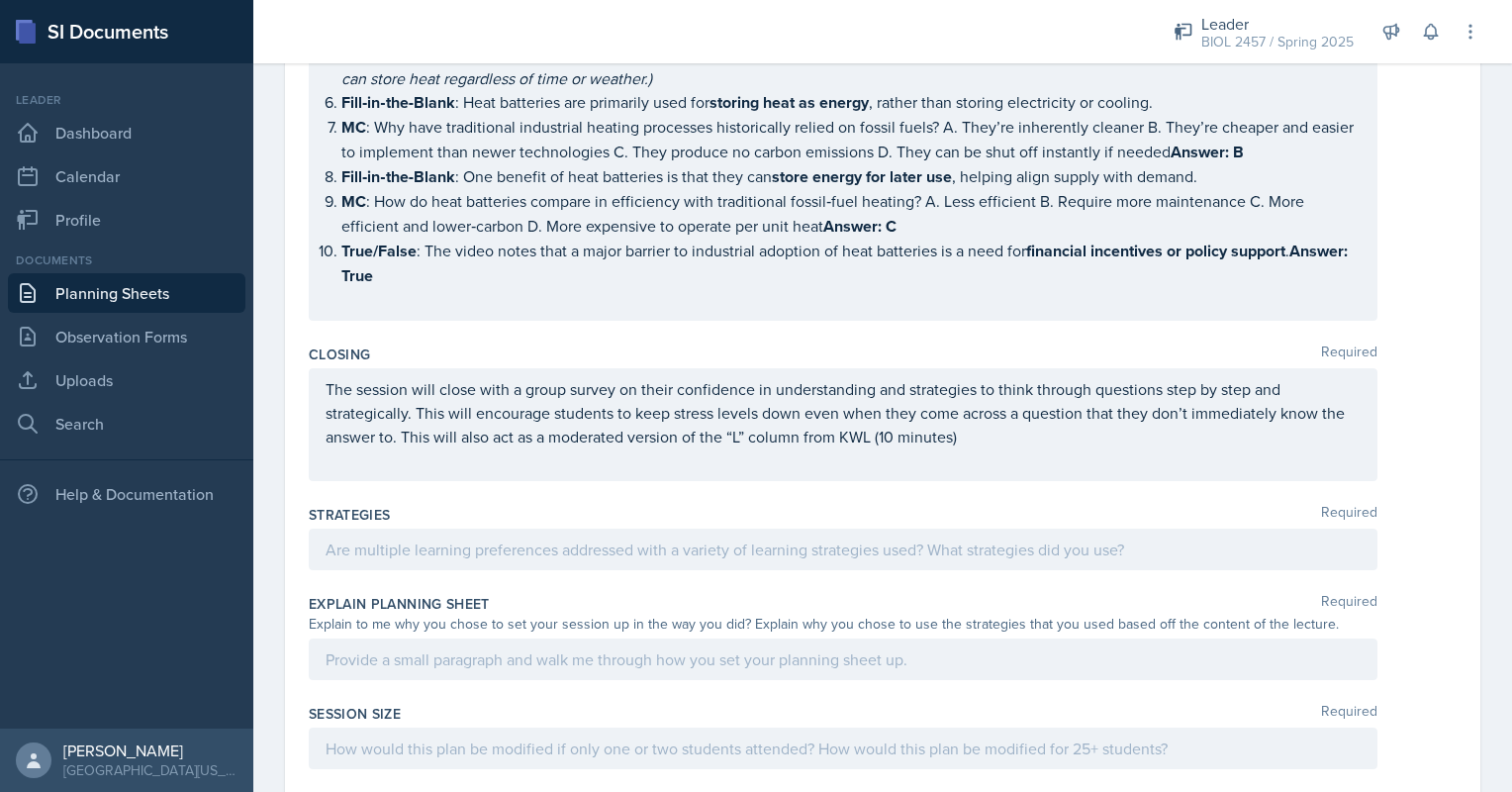scroll, scrollTop: 1473, scrollLeft: 0, axis: vertical 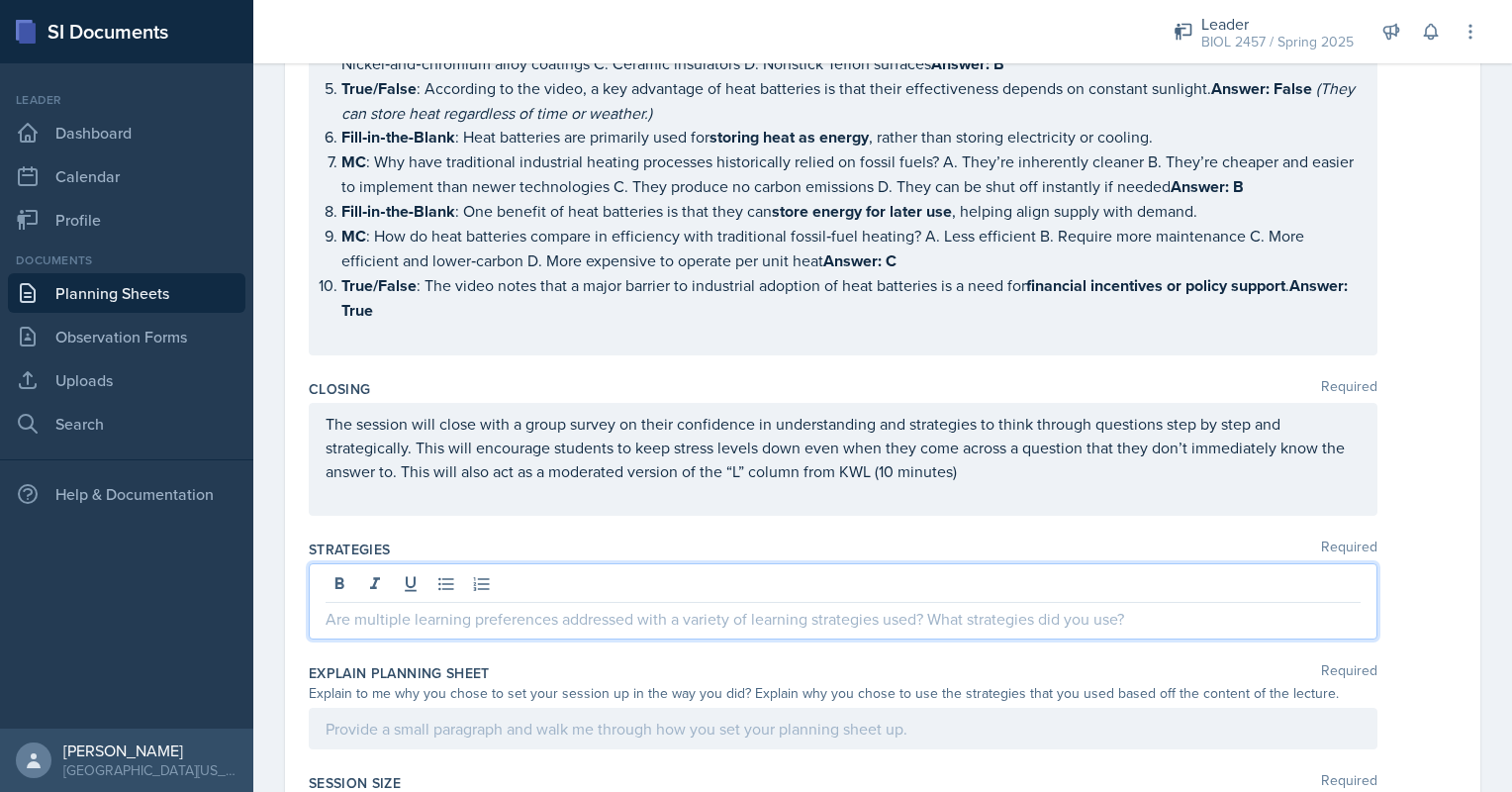 click at bounding box center [843, 601] 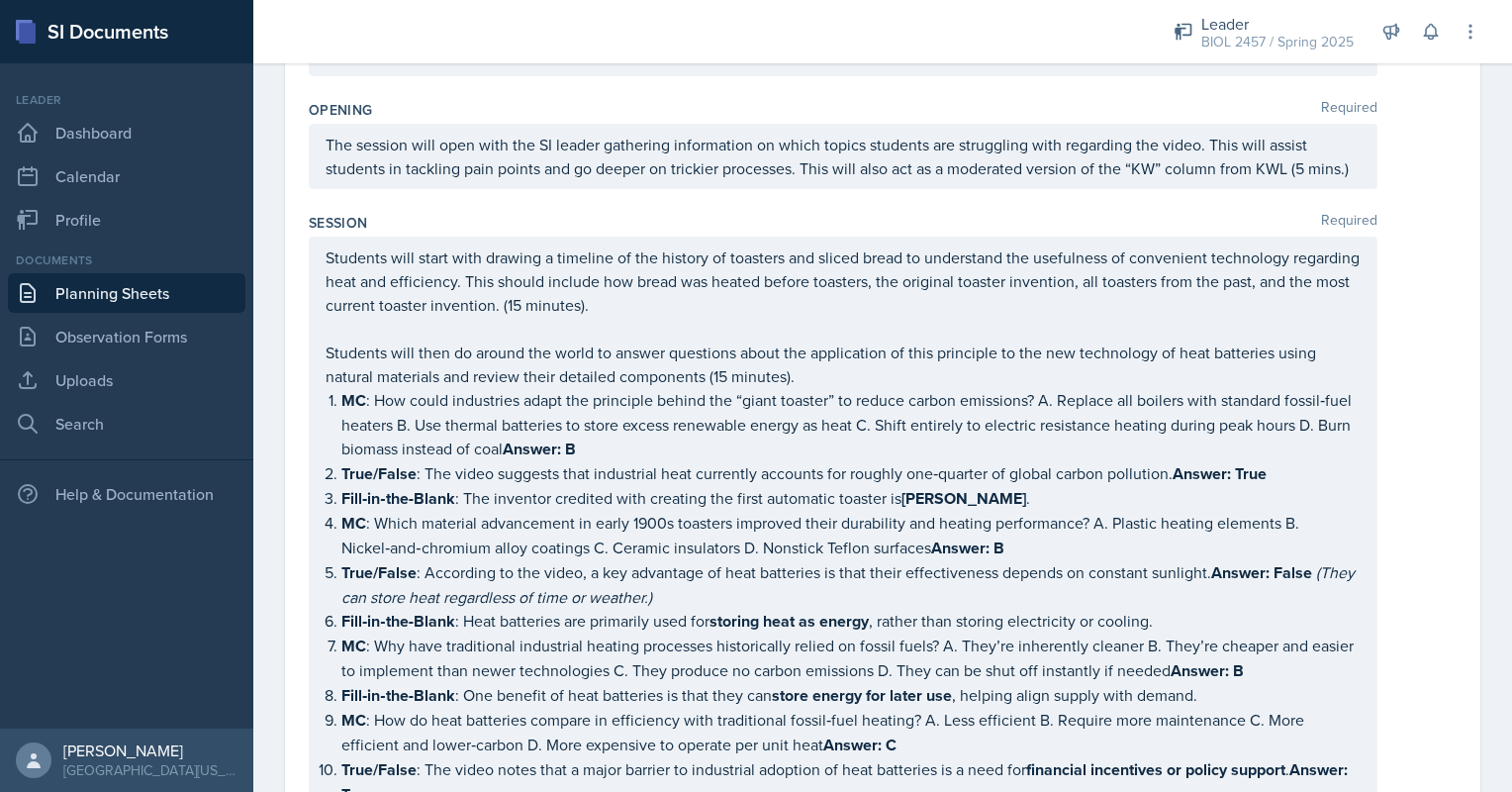 scroll, scrollTop: 988, scrollLeft: 0, axis: vertical 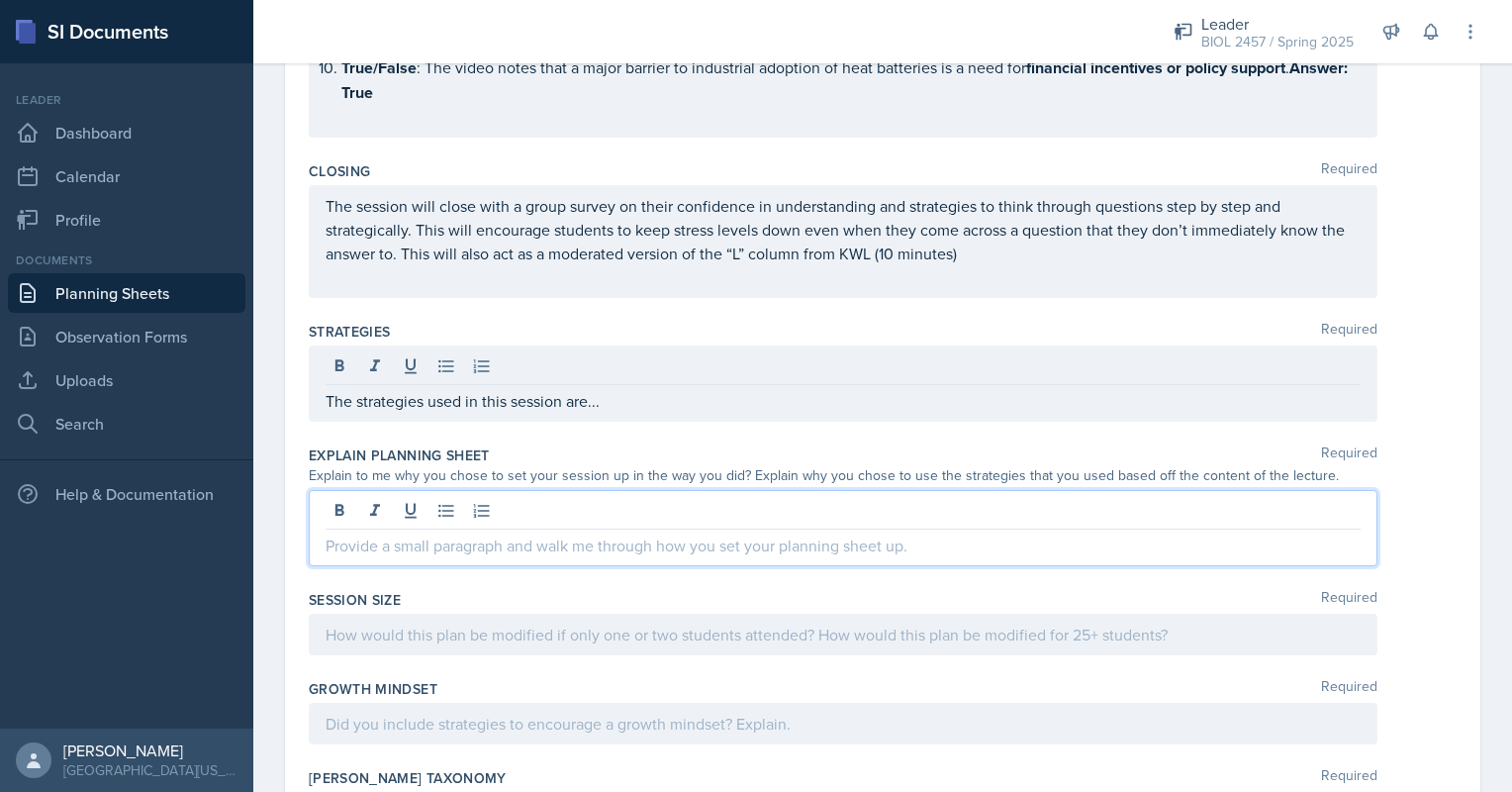 click at bounding box center (843, 545) 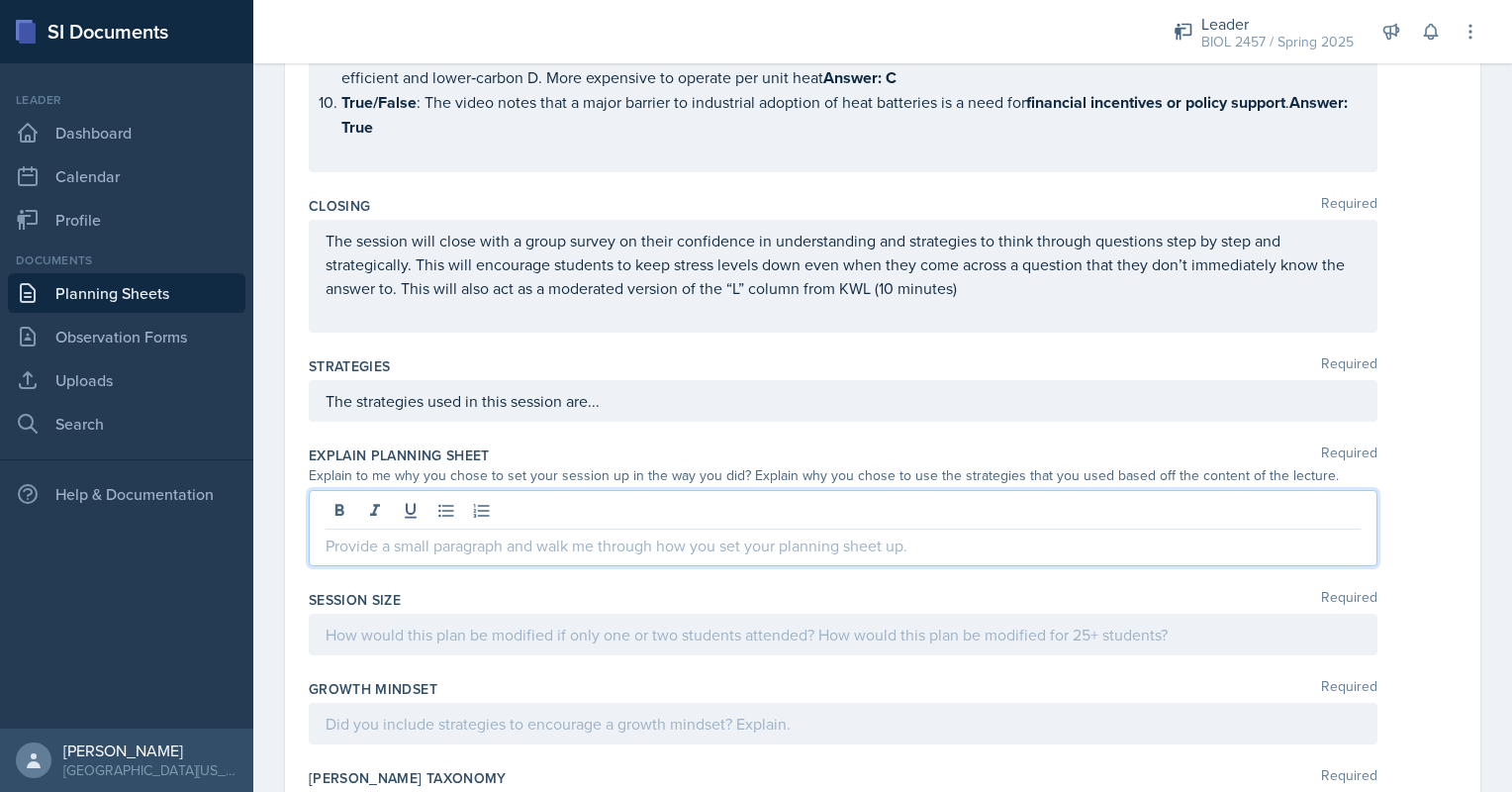 type 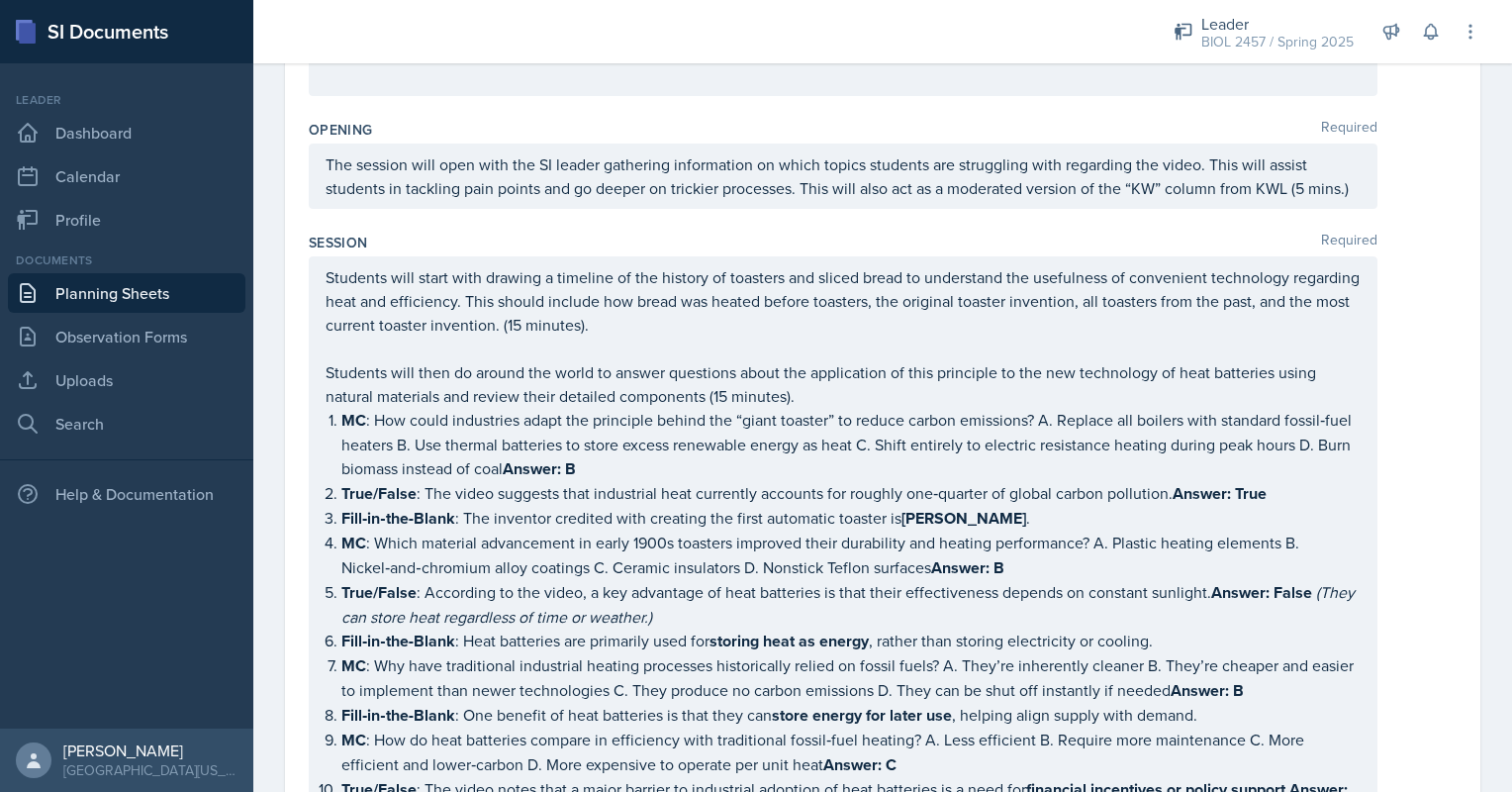 scroll, scrollTop: 966, scrollLeft: 0, axis: vertical 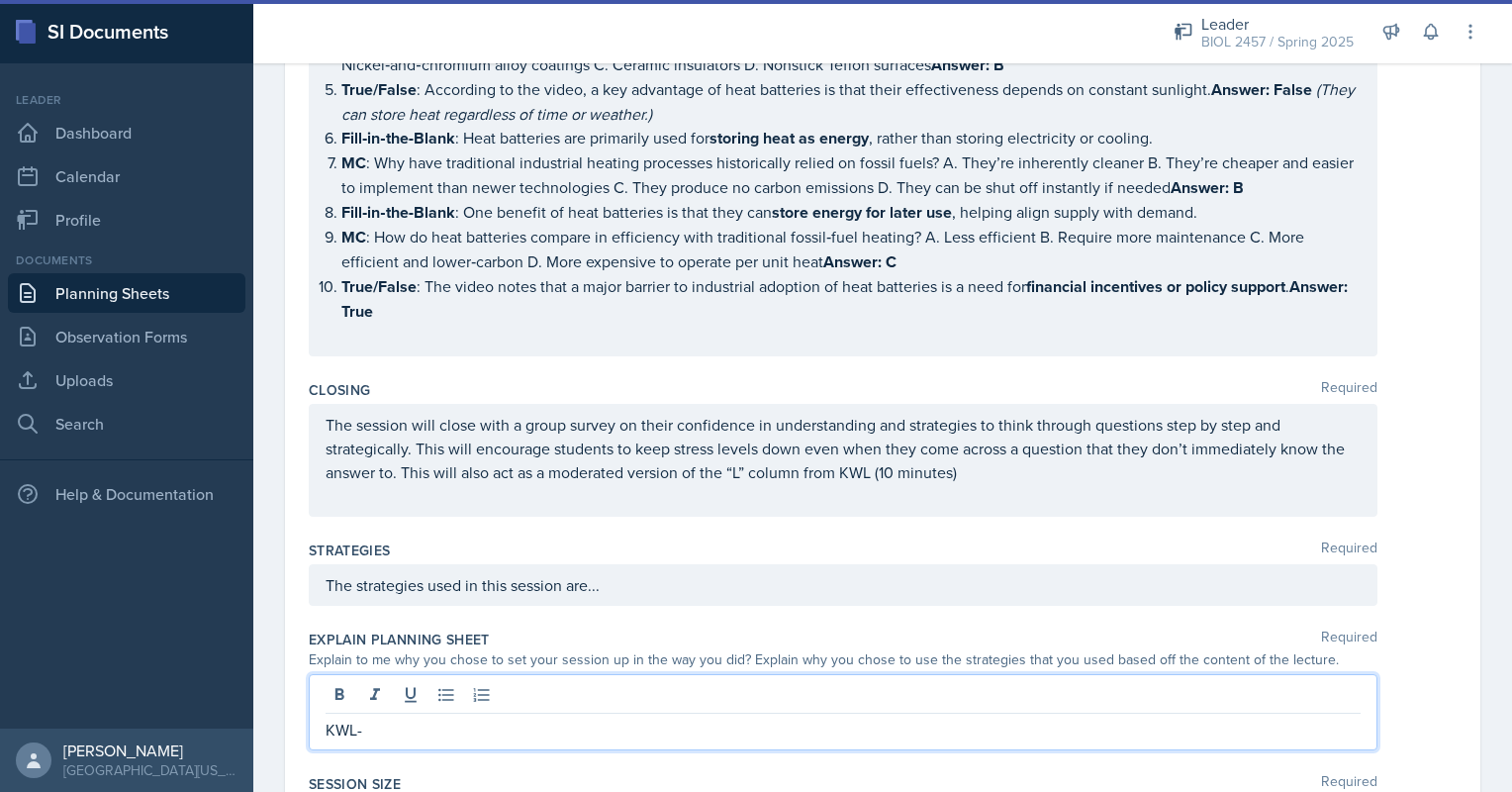 drag, startPoint x: 476, startPoint y: 306, endPoint x: 382, endPoint y: 734, distance: 438.20087 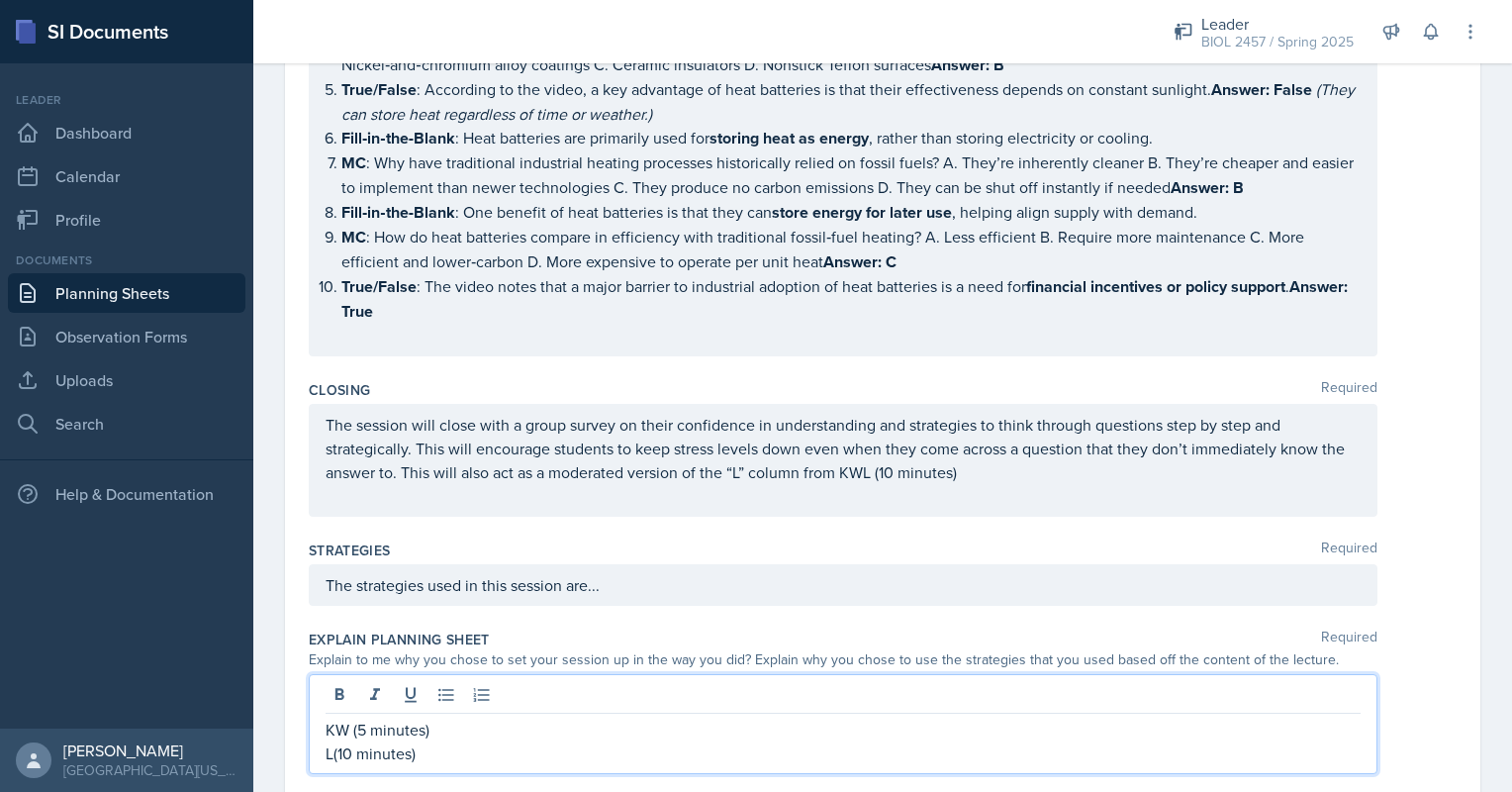 click on "KW (5 minutes)" at bounding box center [843, 730] 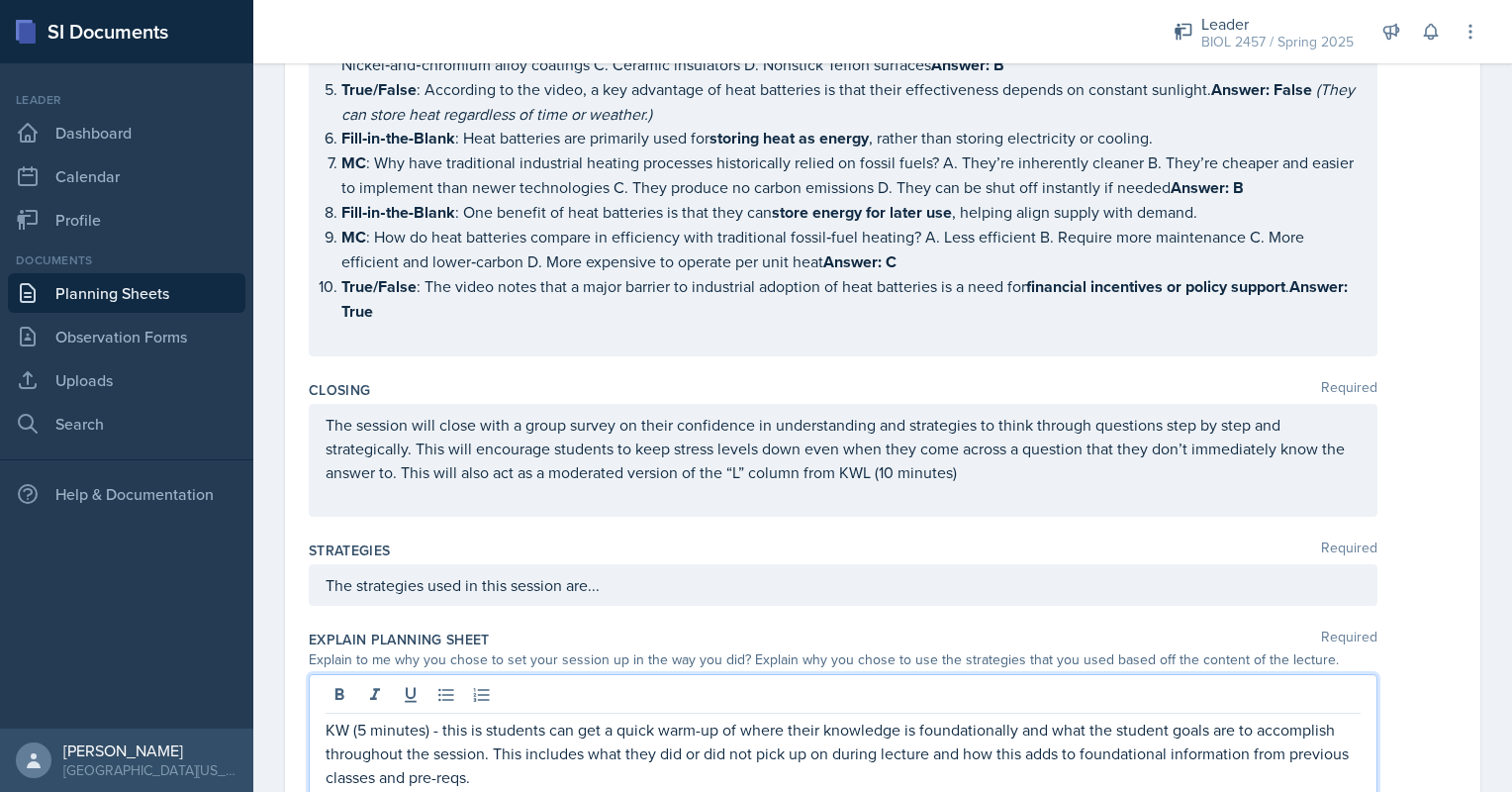 scroll, scrollTop: 1737, scrollLeft: 0, axis: vertical 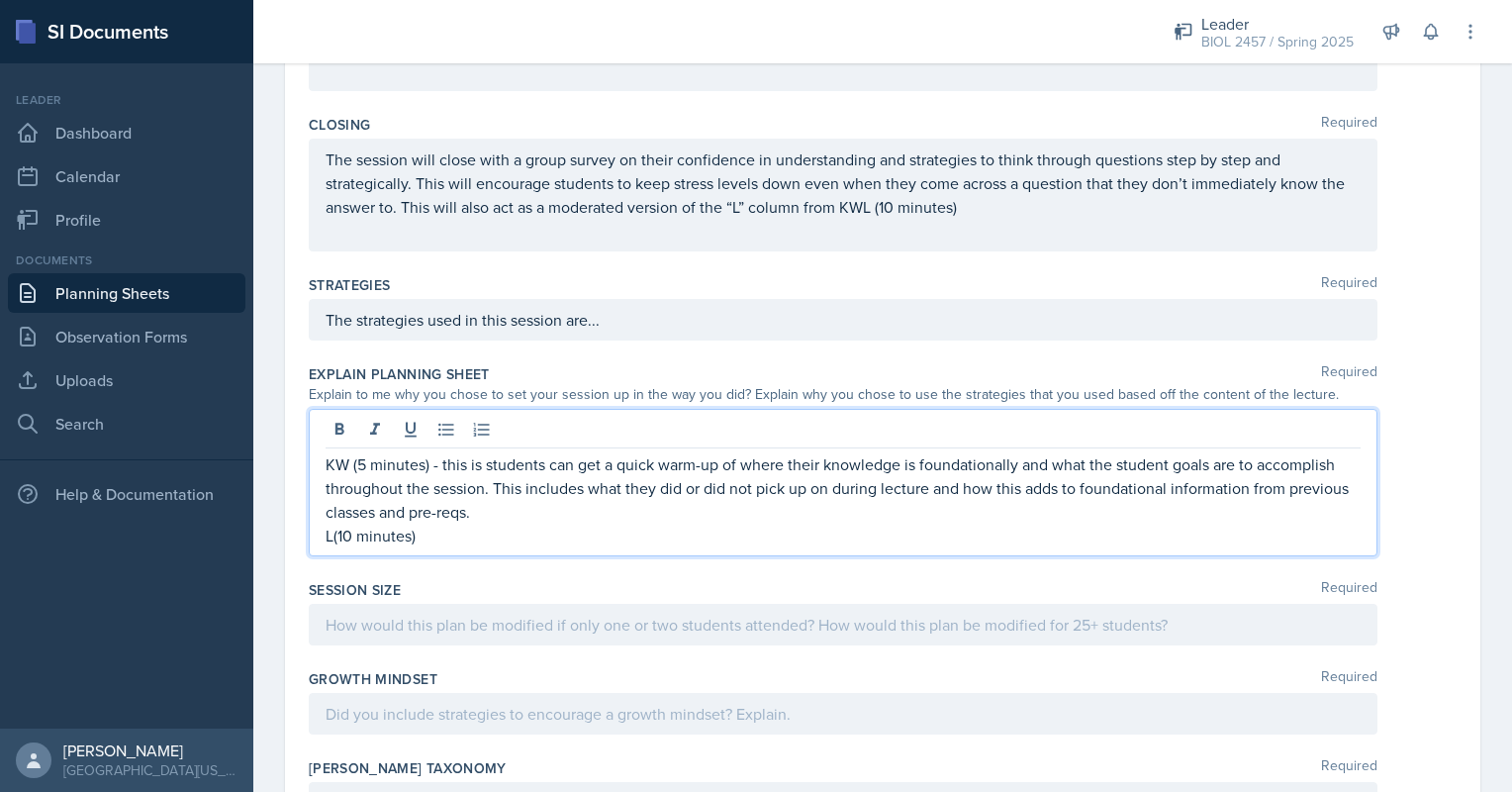 click on "L(10 minutes)" at bounding box center (843, 536) 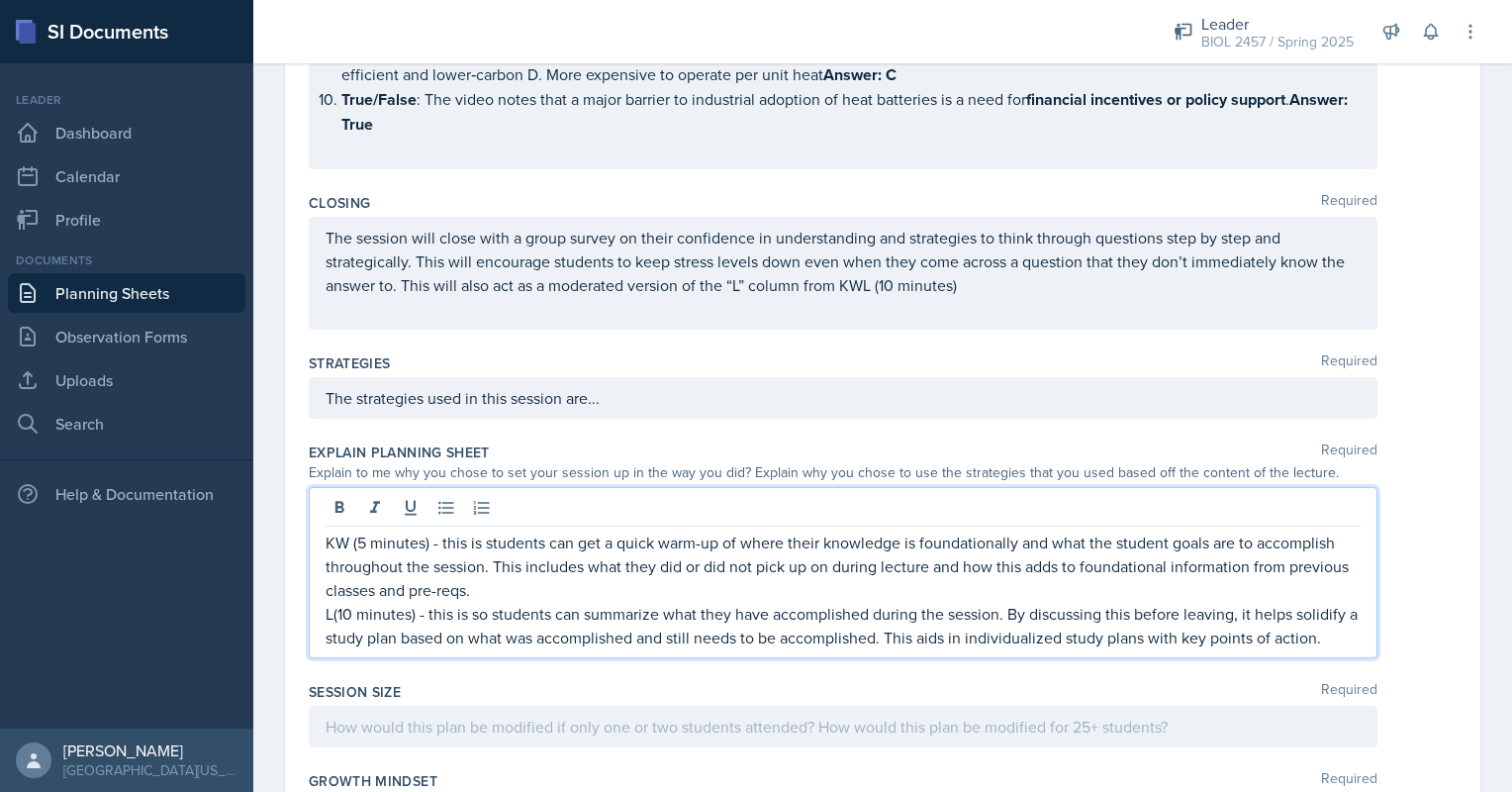 scroll, scrollTop: 1660, scrollLeft: 0, axis: vertical 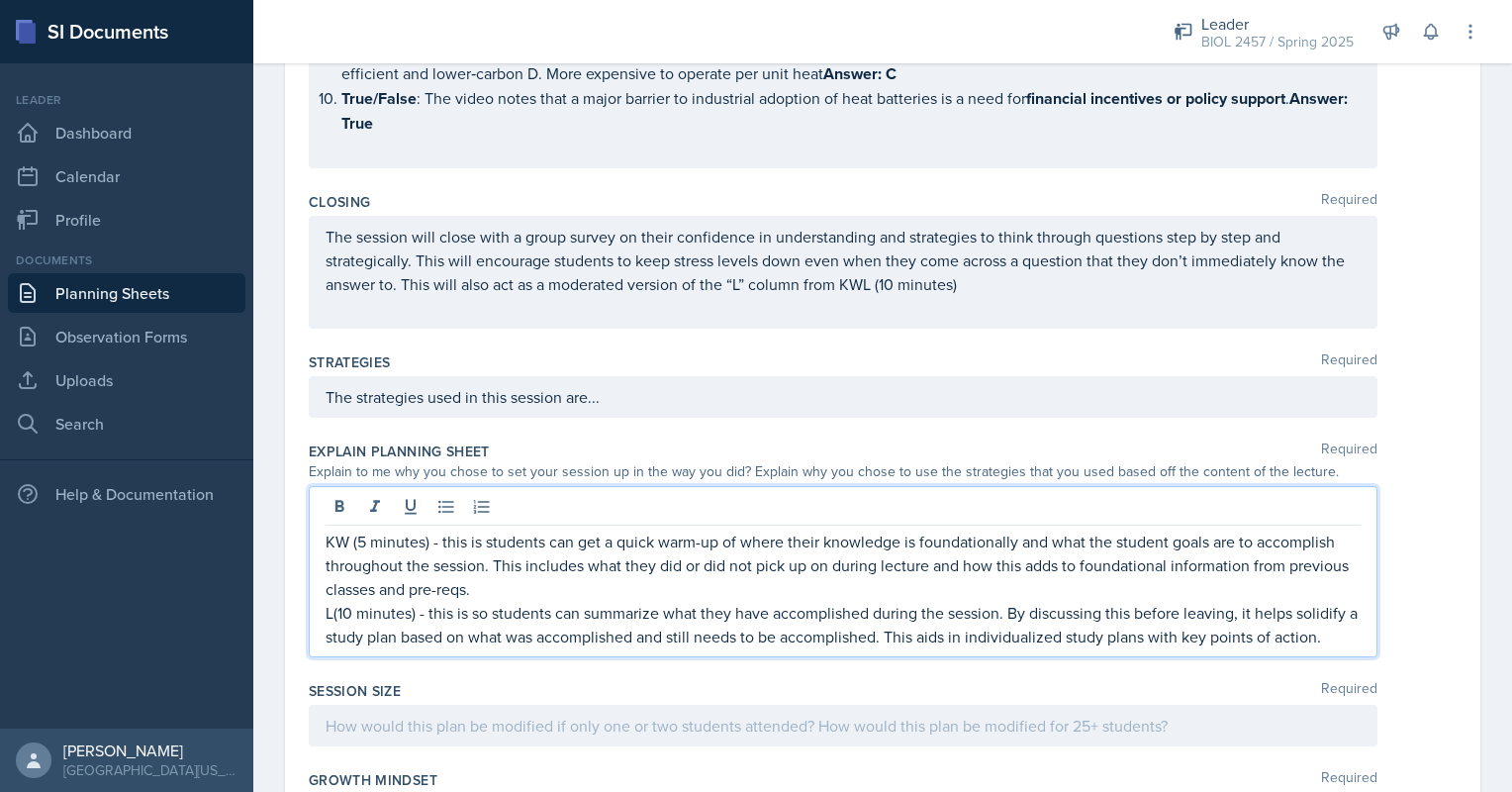 click on "KW (5 minutes) - this is students can get a quick warm-up of where their knowledge is foundationally and what the student goals are to accomplish throughout the session. This includes what they did or did not pick up on during lecture and how this adds to foundational information from previous classes and pre-reqs." at bounding box center [843, 565] 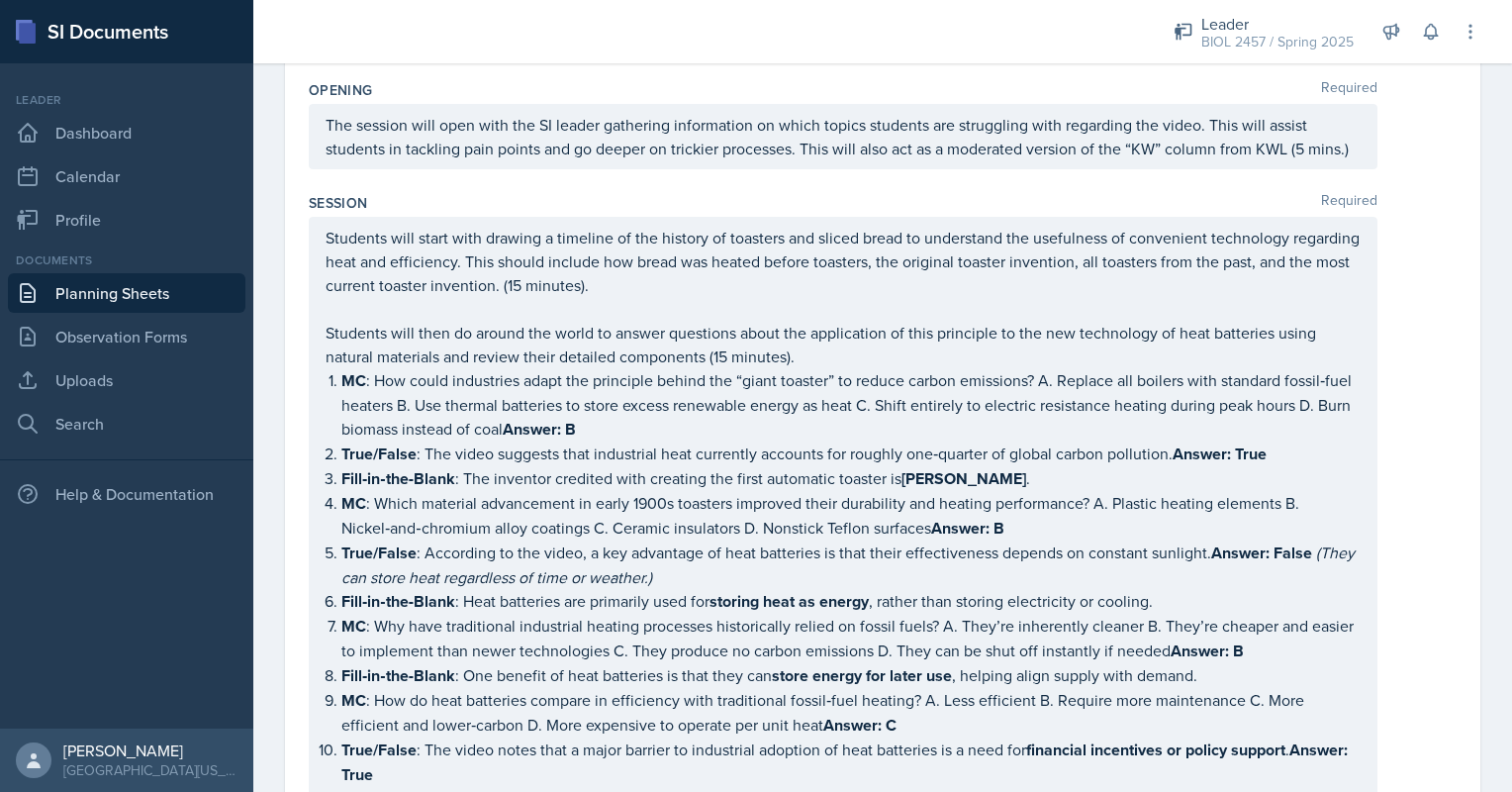 scroll, scrollTop: 1011, scrollLeft: 0, axis: vertical 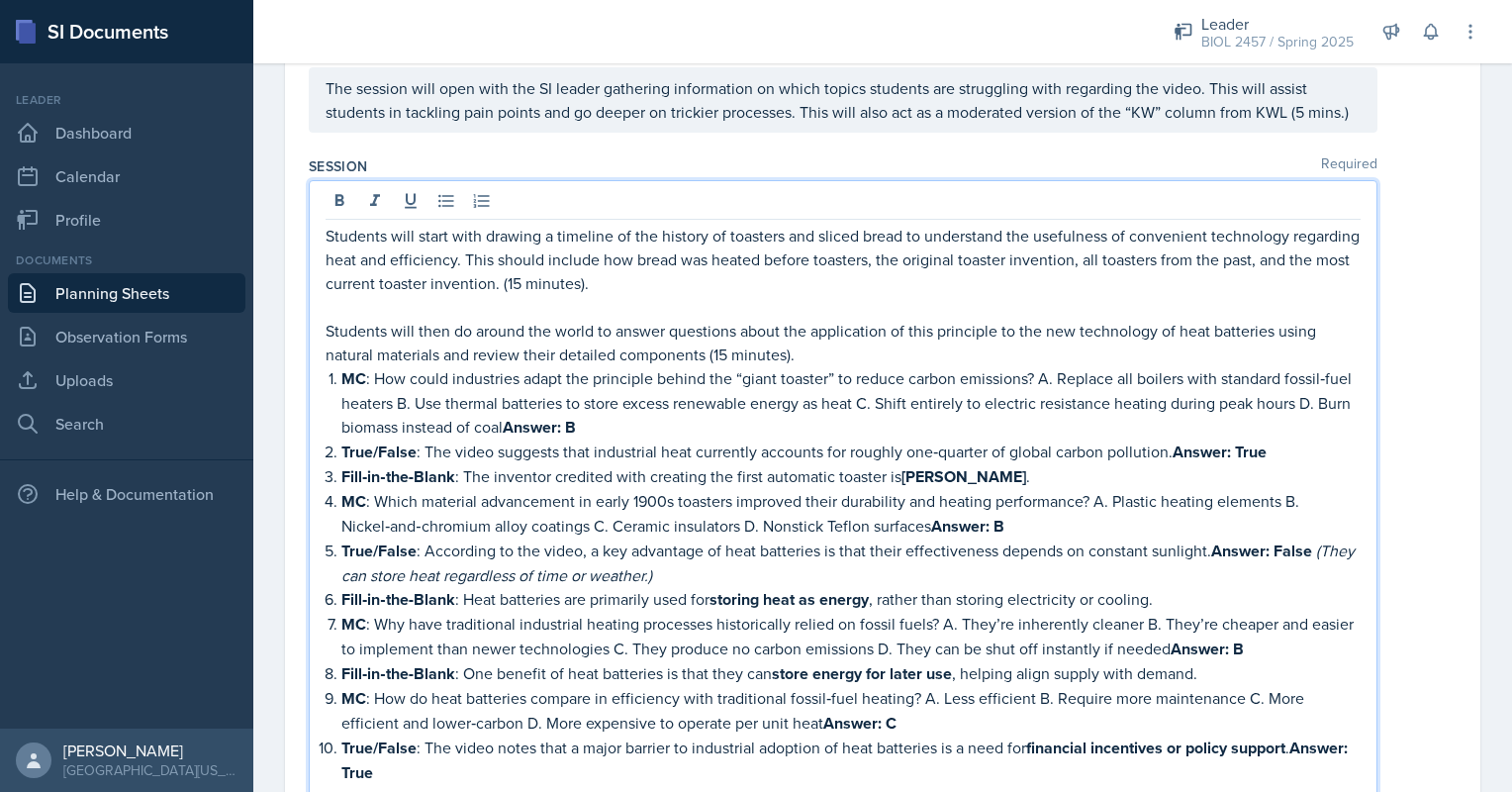 click on "Students will start with drawing a timeline of the history of toasters and sliced bread to understand the usefulness of convenient technology regarding heat and efficiency. This should include how bread was heated before toasters, the original toaster invention, all toasters from the past, and the most current toaster invention. (15 minutes)." at bounding box center (843, 259) 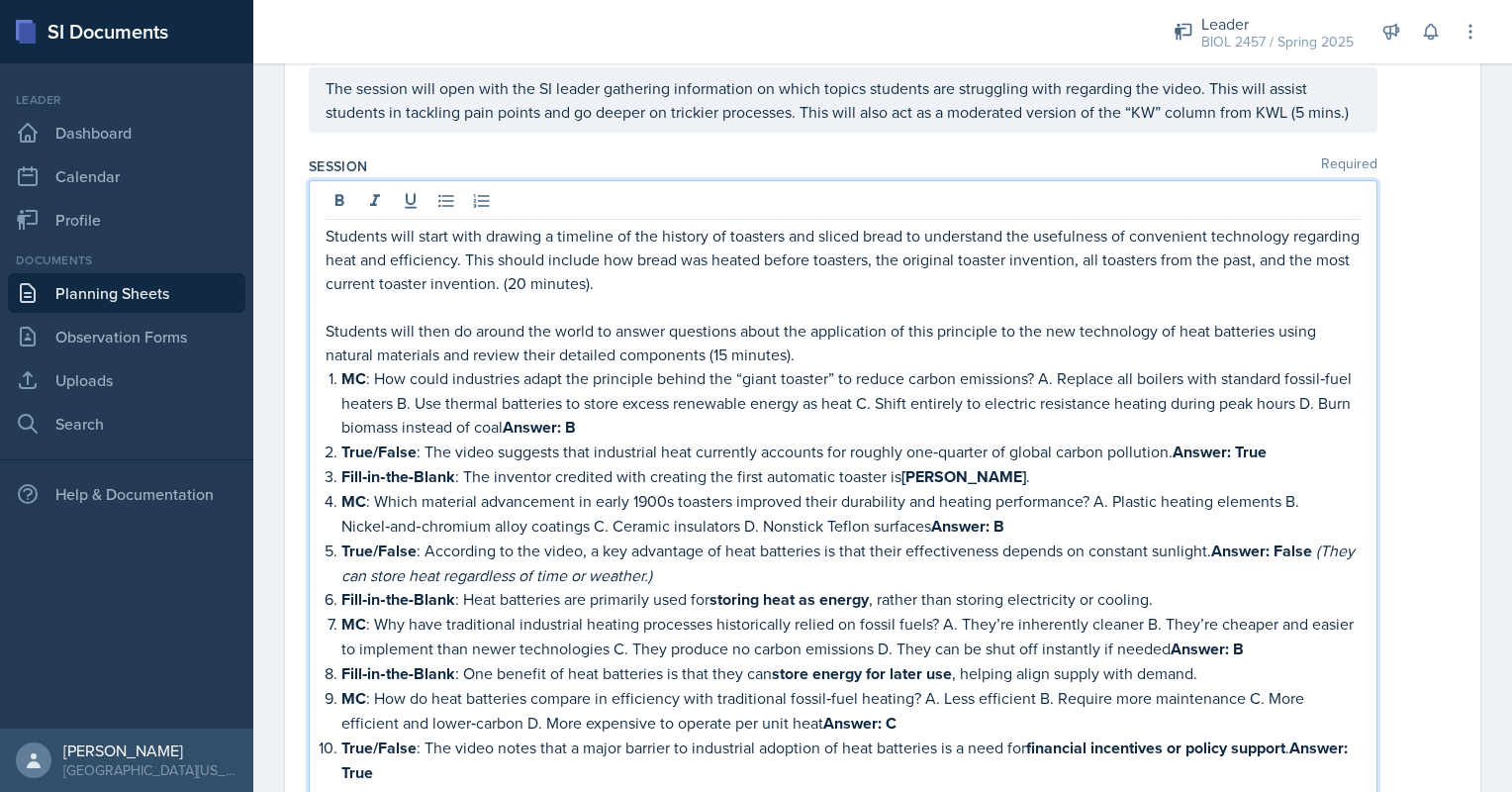 drag, startPoint x: 696, startPoint y: 413, endPoint x: 598, endPoint y: 335, distance: 125.25175 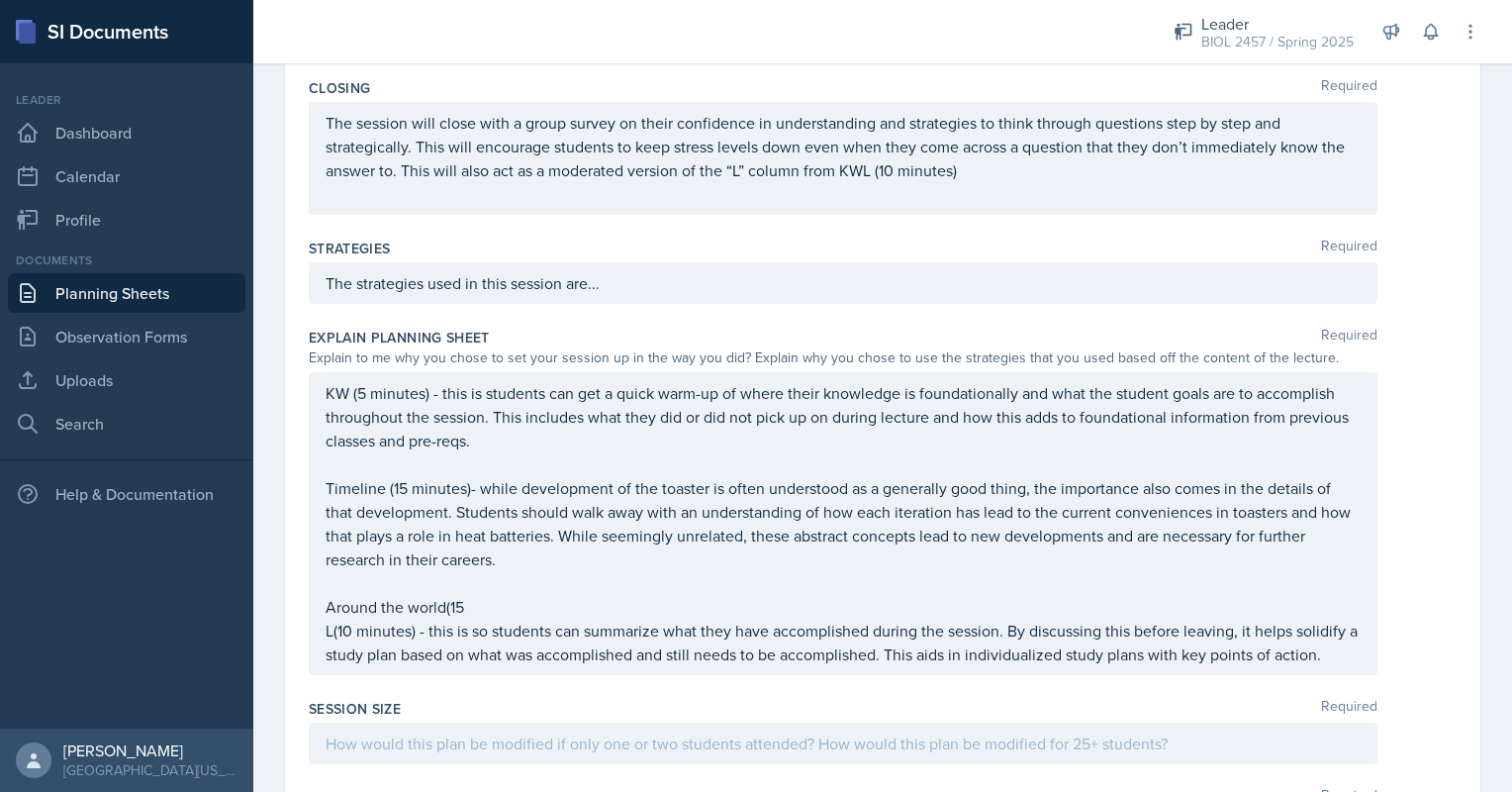scroll, scrollTop: 1810, scrollLeft: 0, axis: vertical 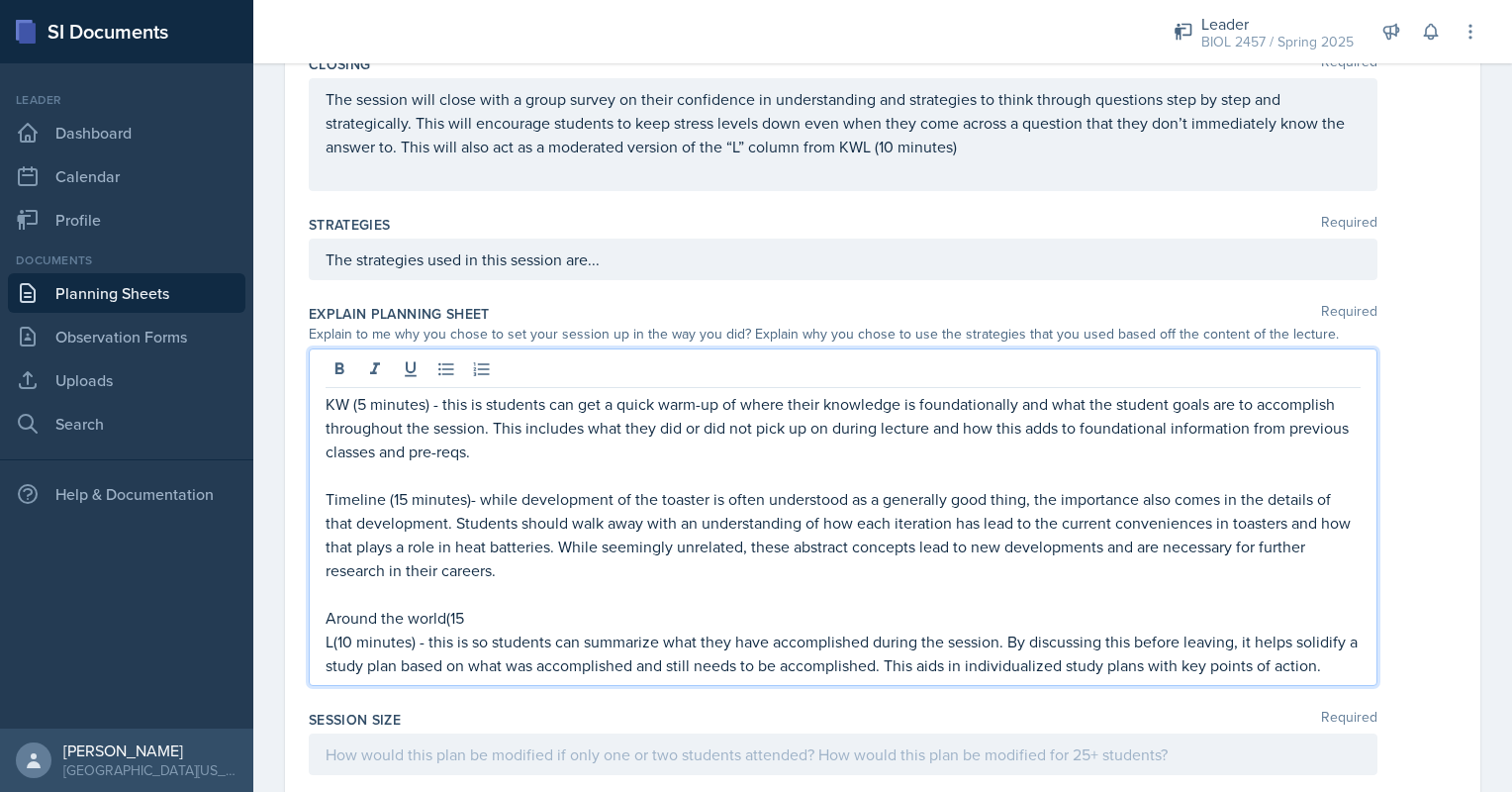 click on "Timeline (15 minutes)- while development of the toaster is often understood as a generally good thing, the importance also comes in the details of that development. Students should walk away with an understanding of how each iteration has lead to the current conveniences in toasters and how that plays a role in heat batteries. While seemingly unrelated, these abstract concepts lead to new developments and are necessary for further research in their careers." at bounding box center (843, 535) 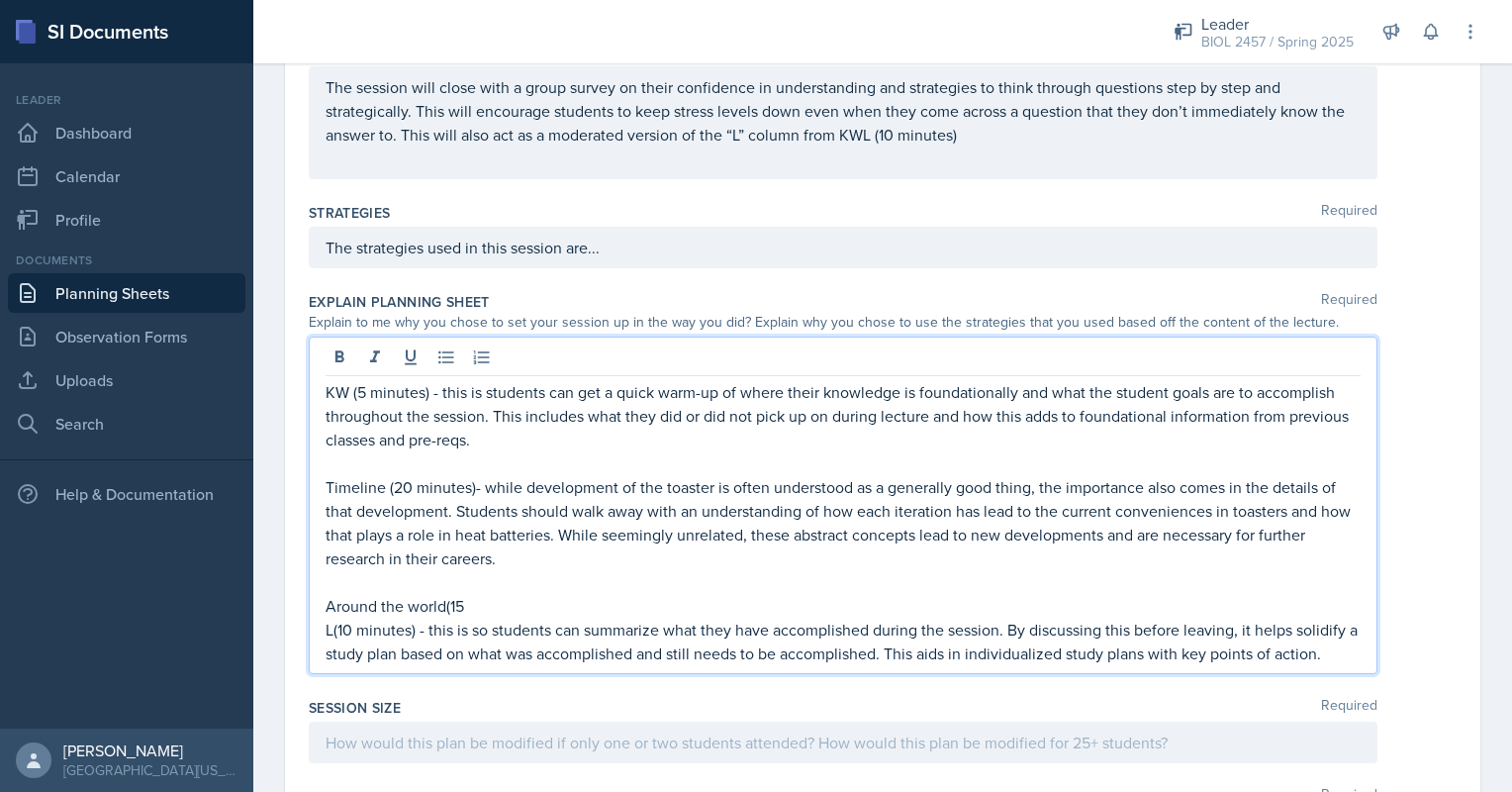 click on "Around the world(15" at bounding box center [843, 606] 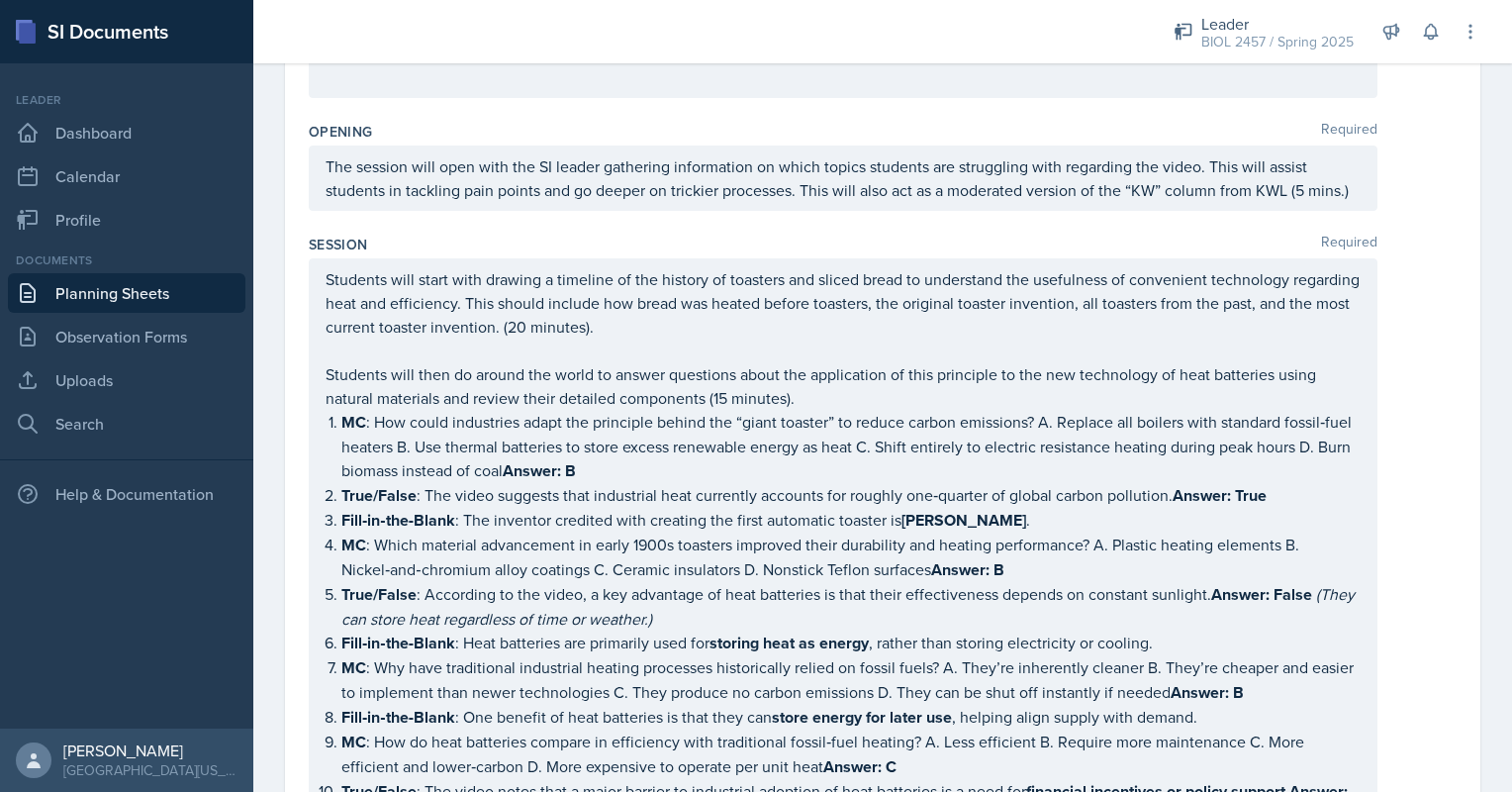 scroll, scrollTop: 965, scrollLeft: 0, axis: vertical 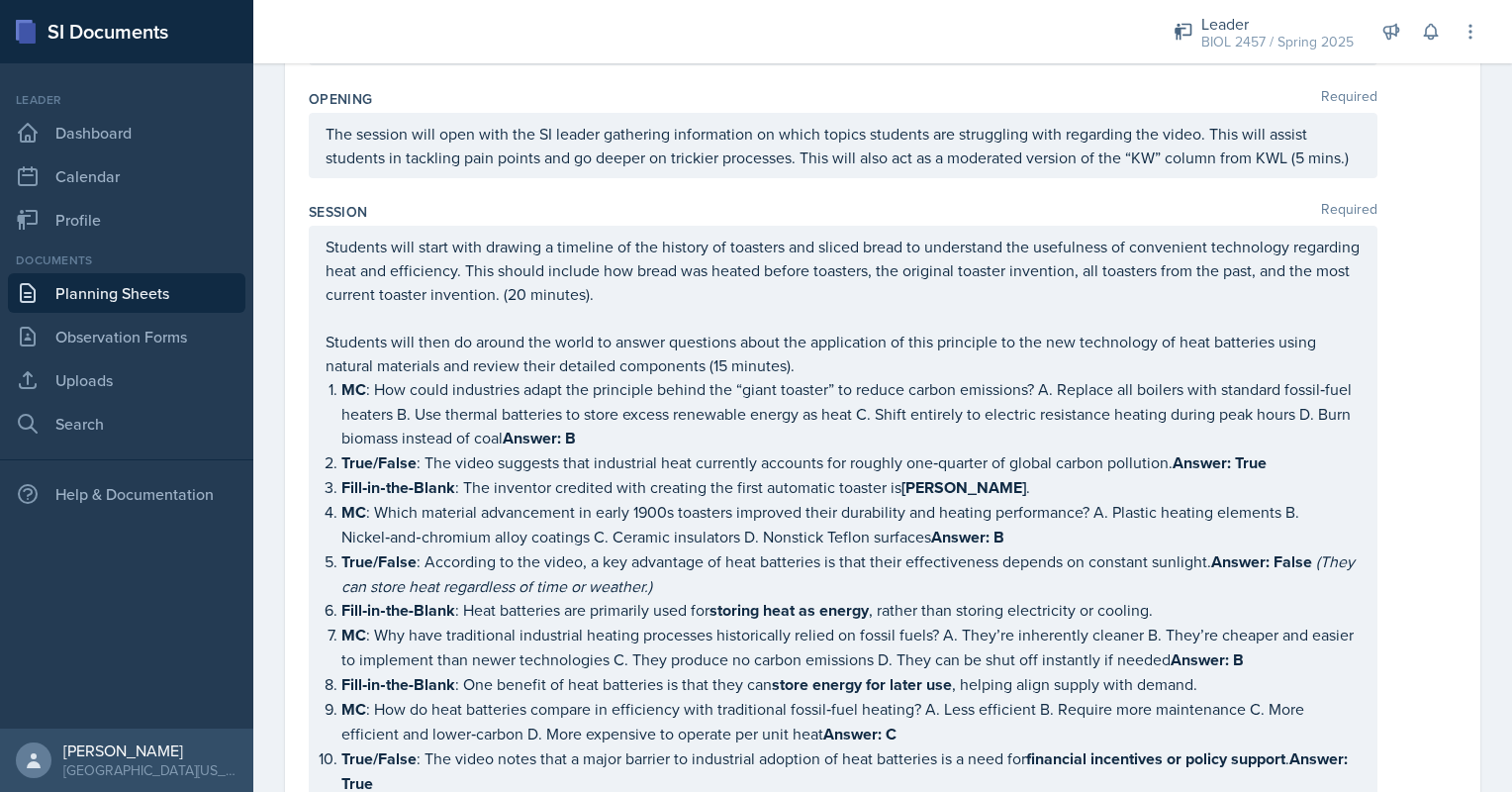 click on "Students will then do around the world to answer questions about the application of this principle to the new technology of heat batteries using natural materials and review their detailed components (15 minutes)." at bounding box center (843, 353) 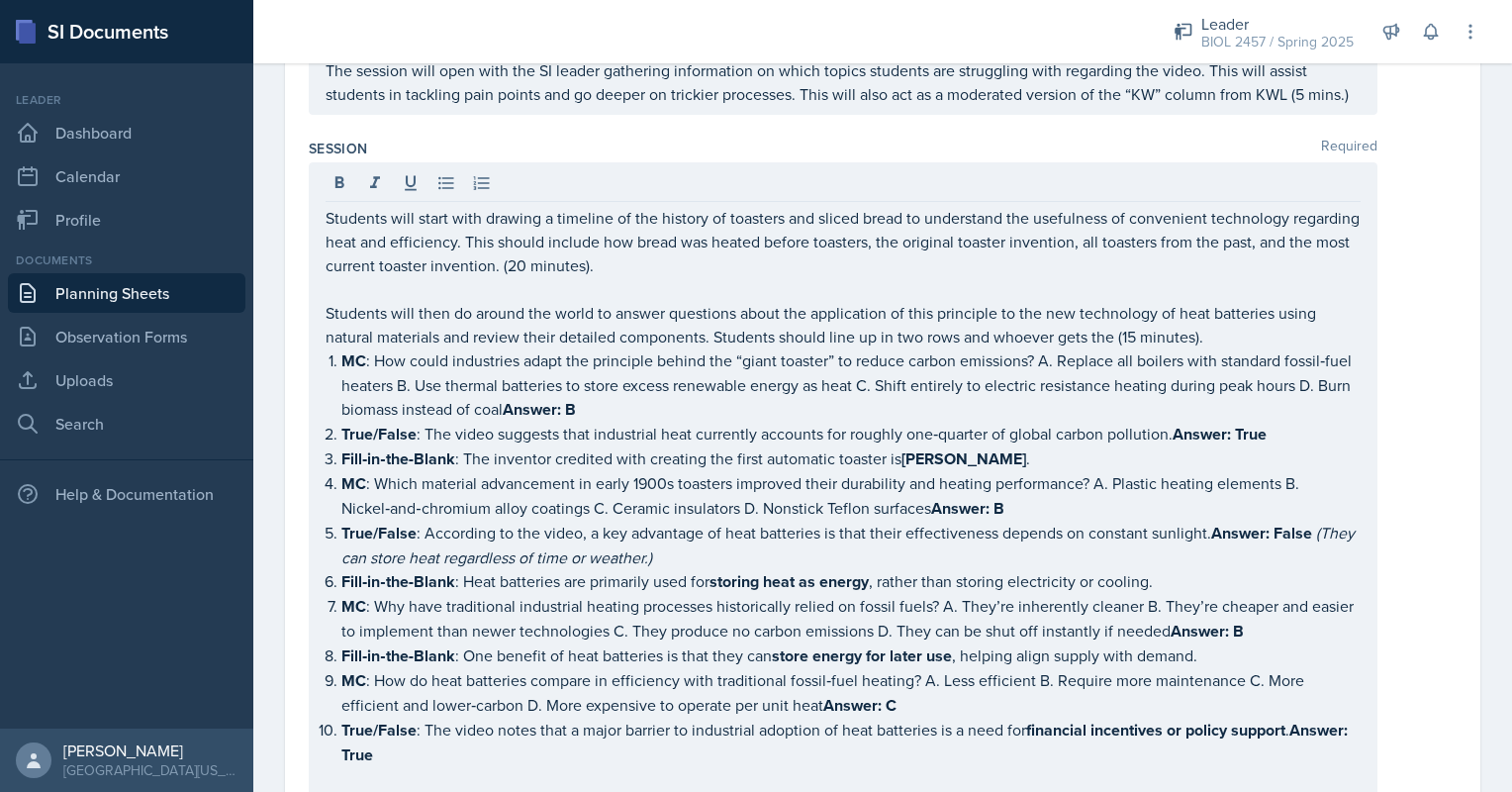scroll, scrollTop: 1063, scrollLeft: 0, axis: vertical 